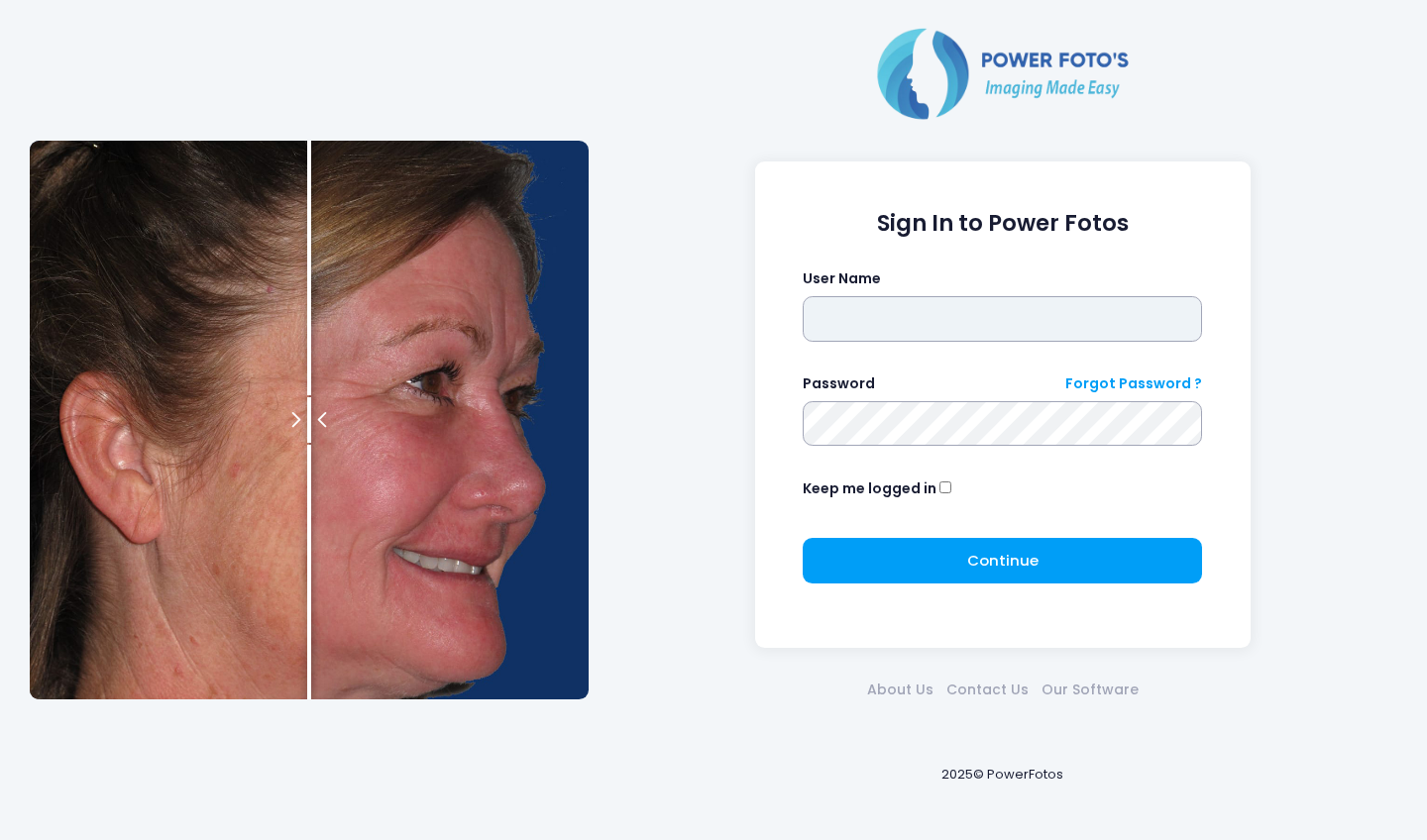 scroll, scrollTop: 0, scrollLeft: 0, axis: both 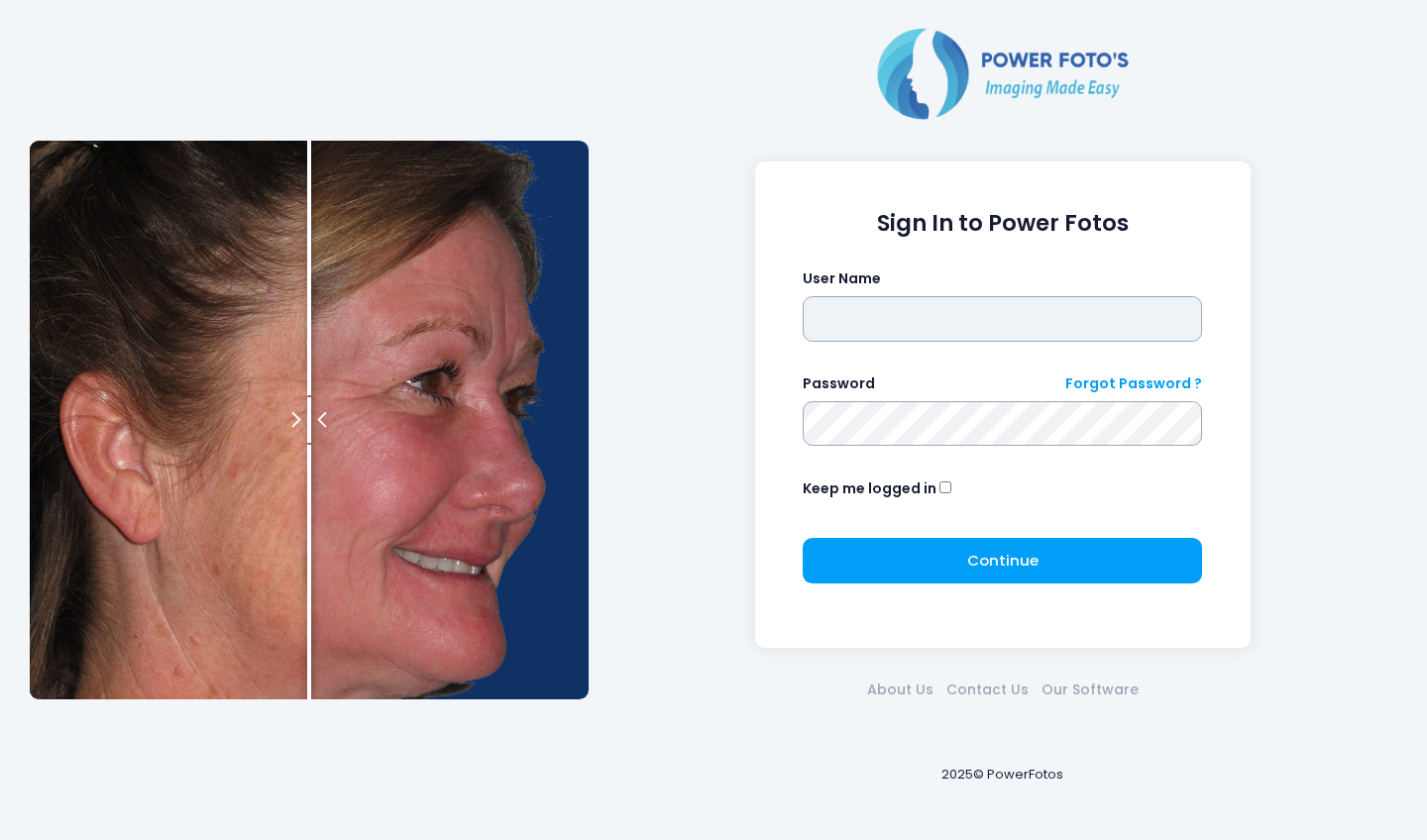 type on "*******" 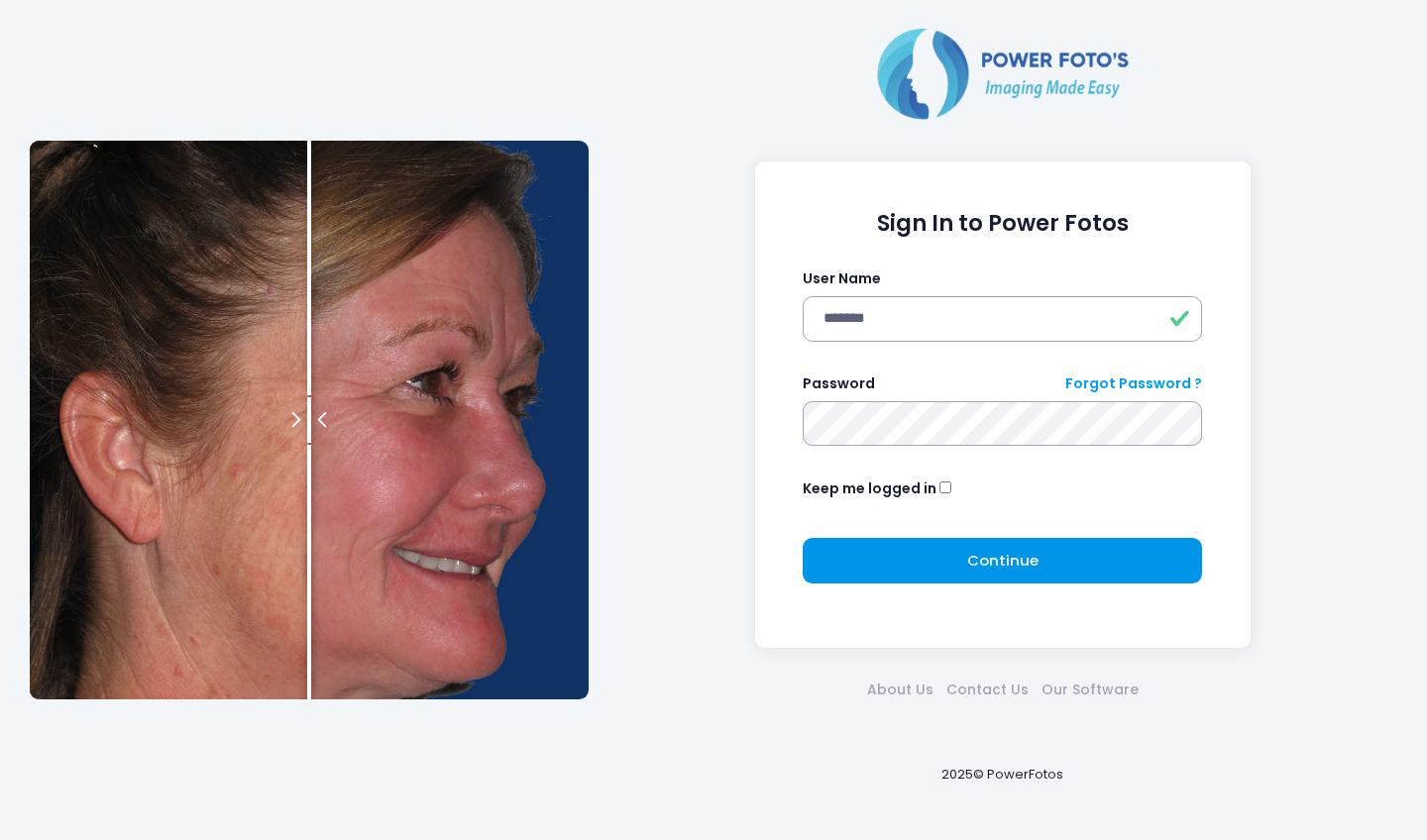 click on "Continue" at bounding box center [1003, 560] 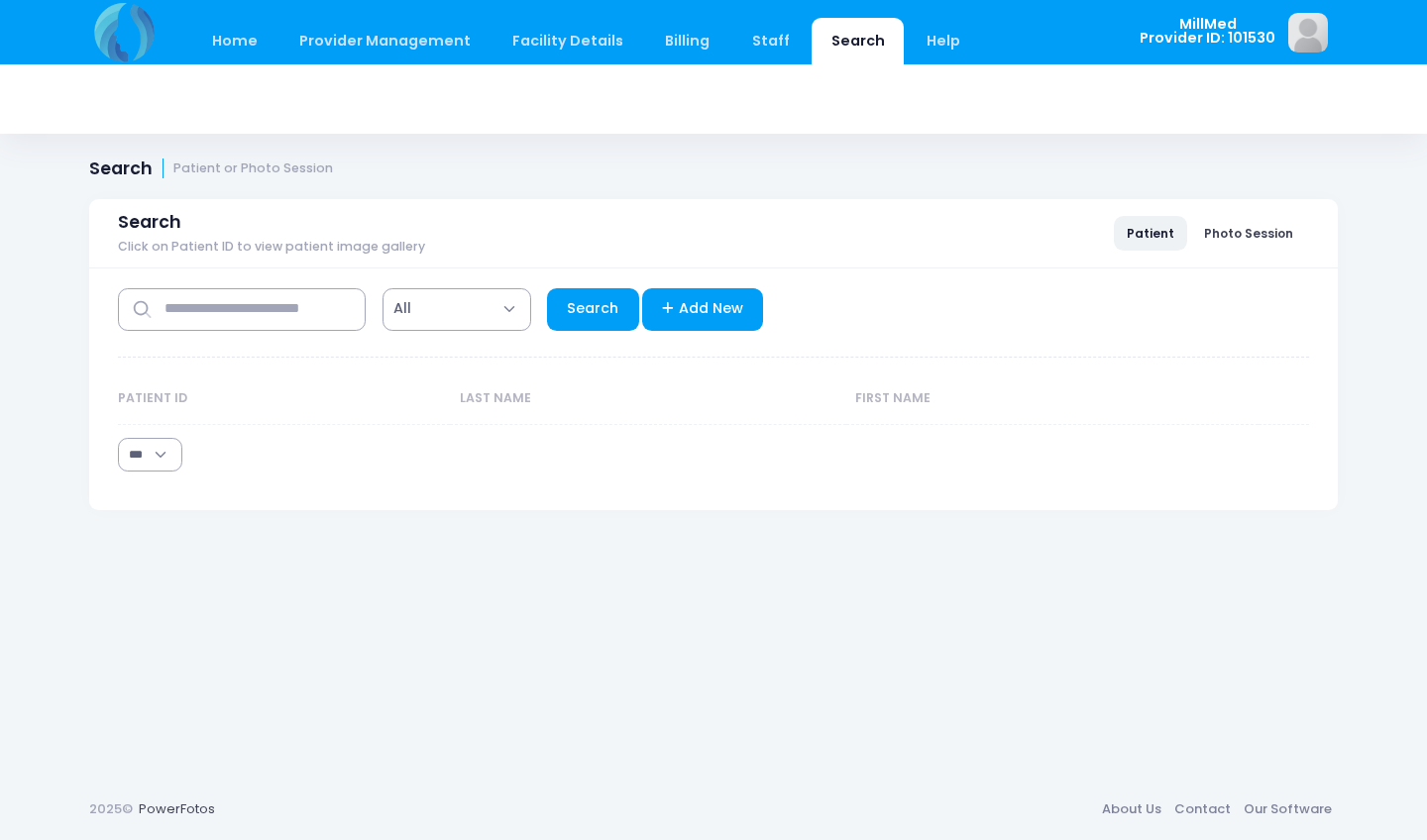select on "***" 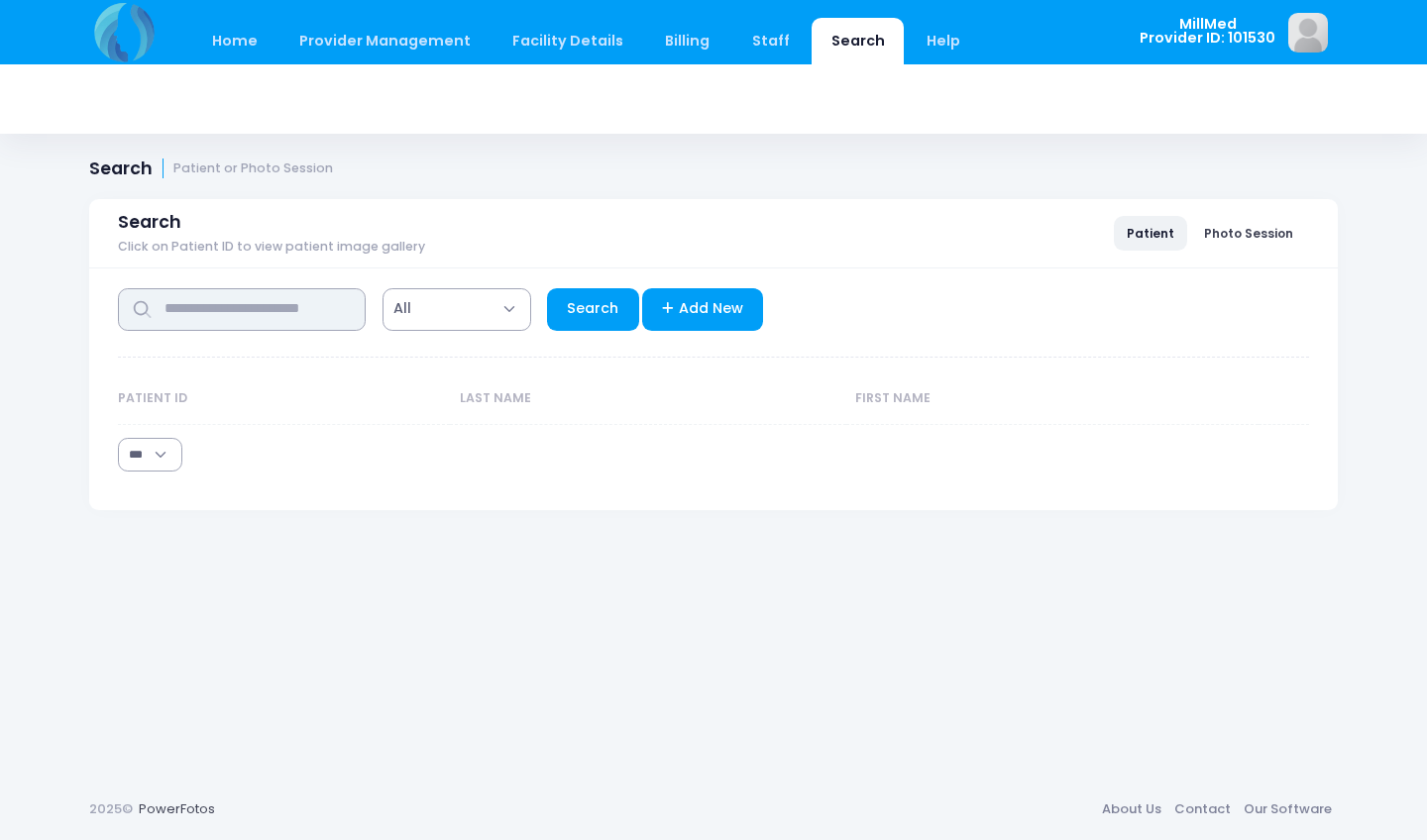 click at bounding box center (242, 309) 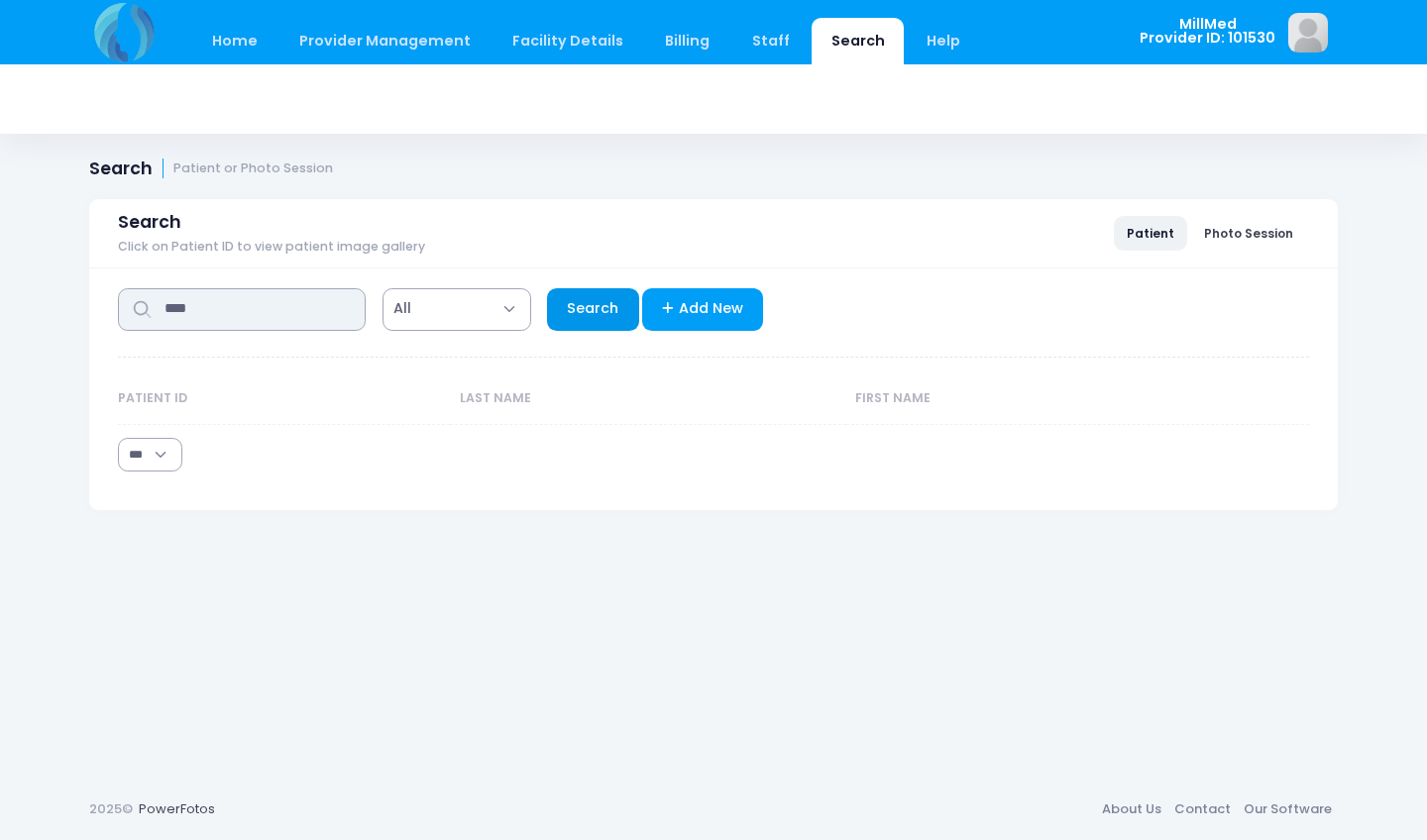 type on "****" 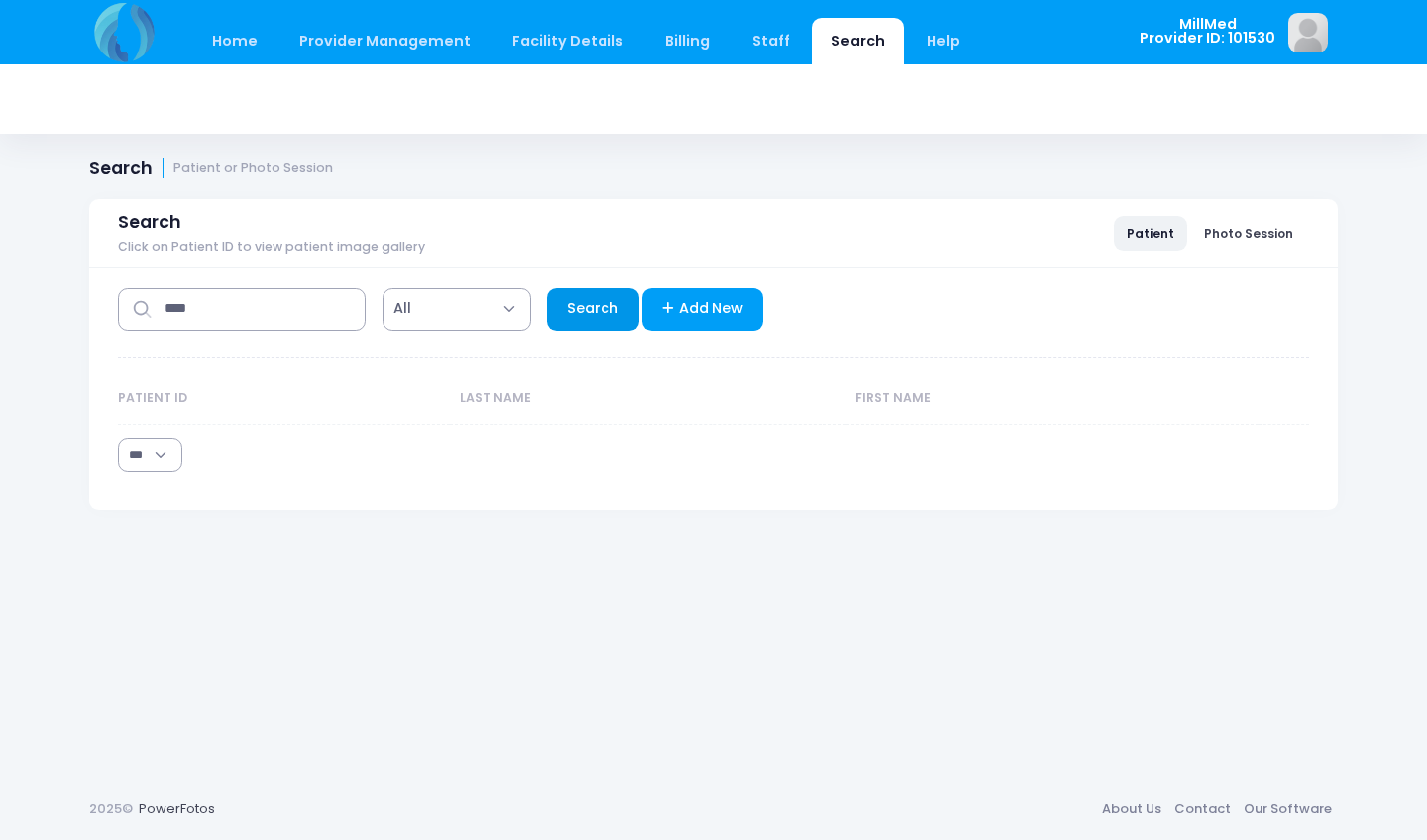 click on "Search" at bounding box center (593, 309) 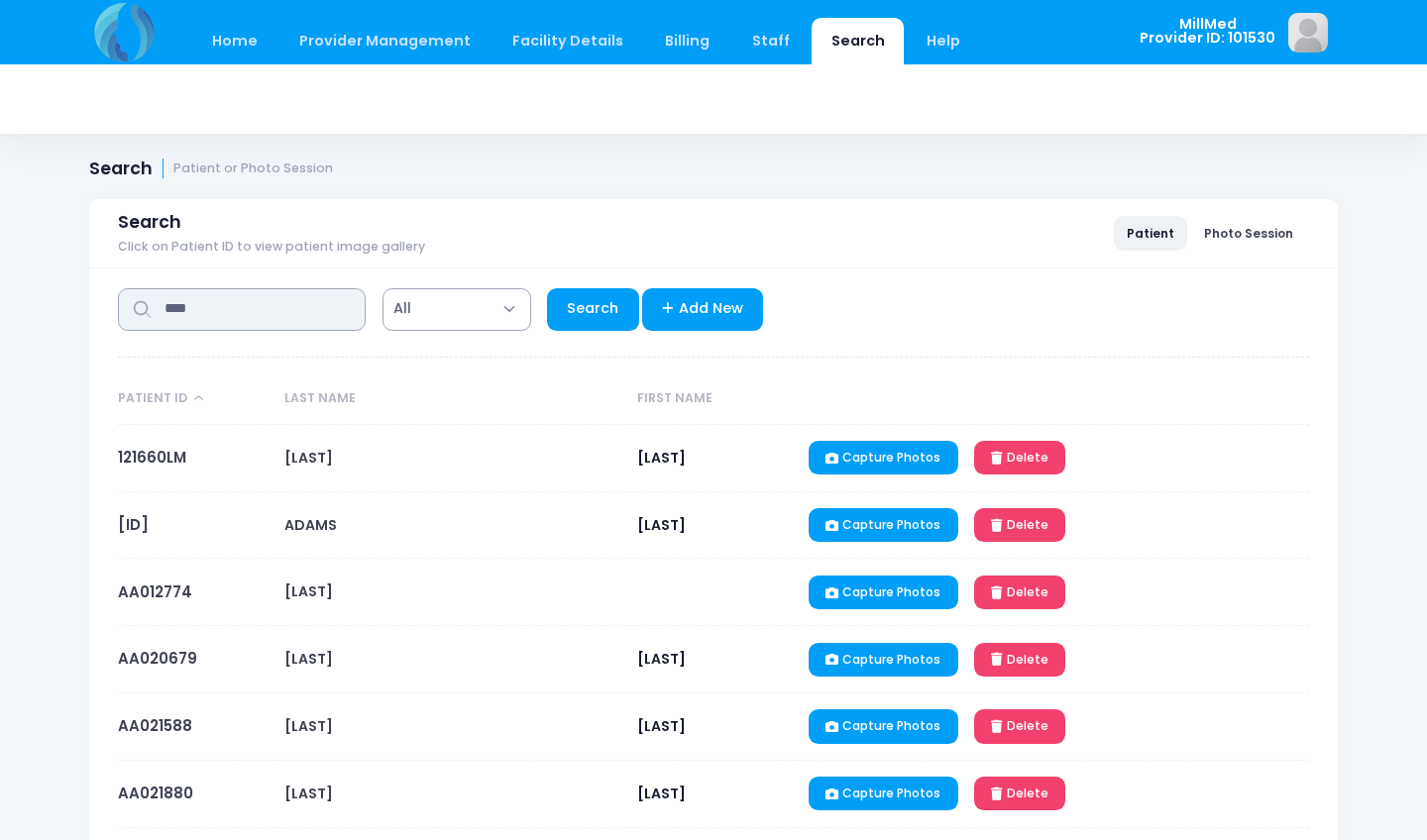 click on "****" at bounding box center [242, 309] 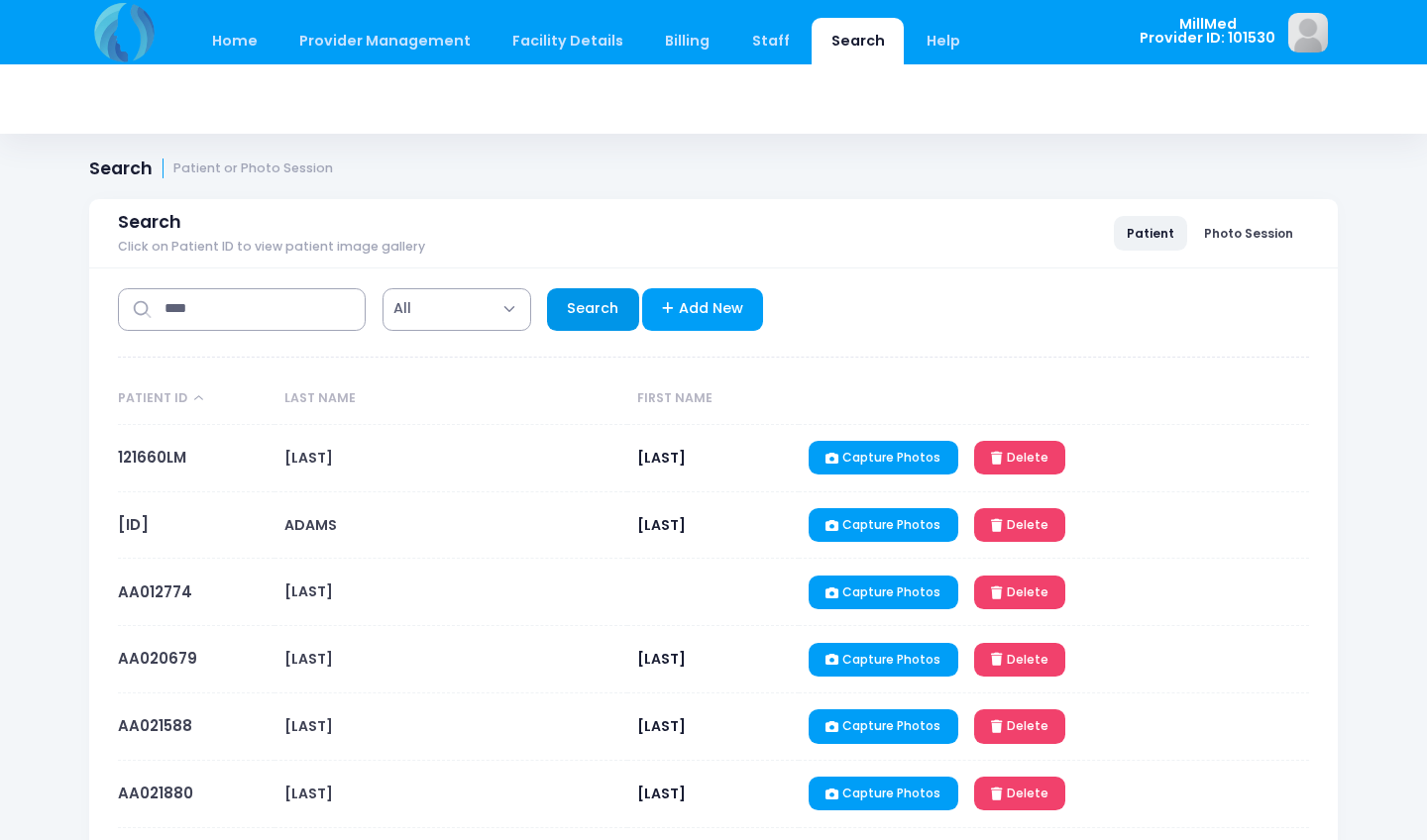 click on "Search" at bounding box center [593, 309] 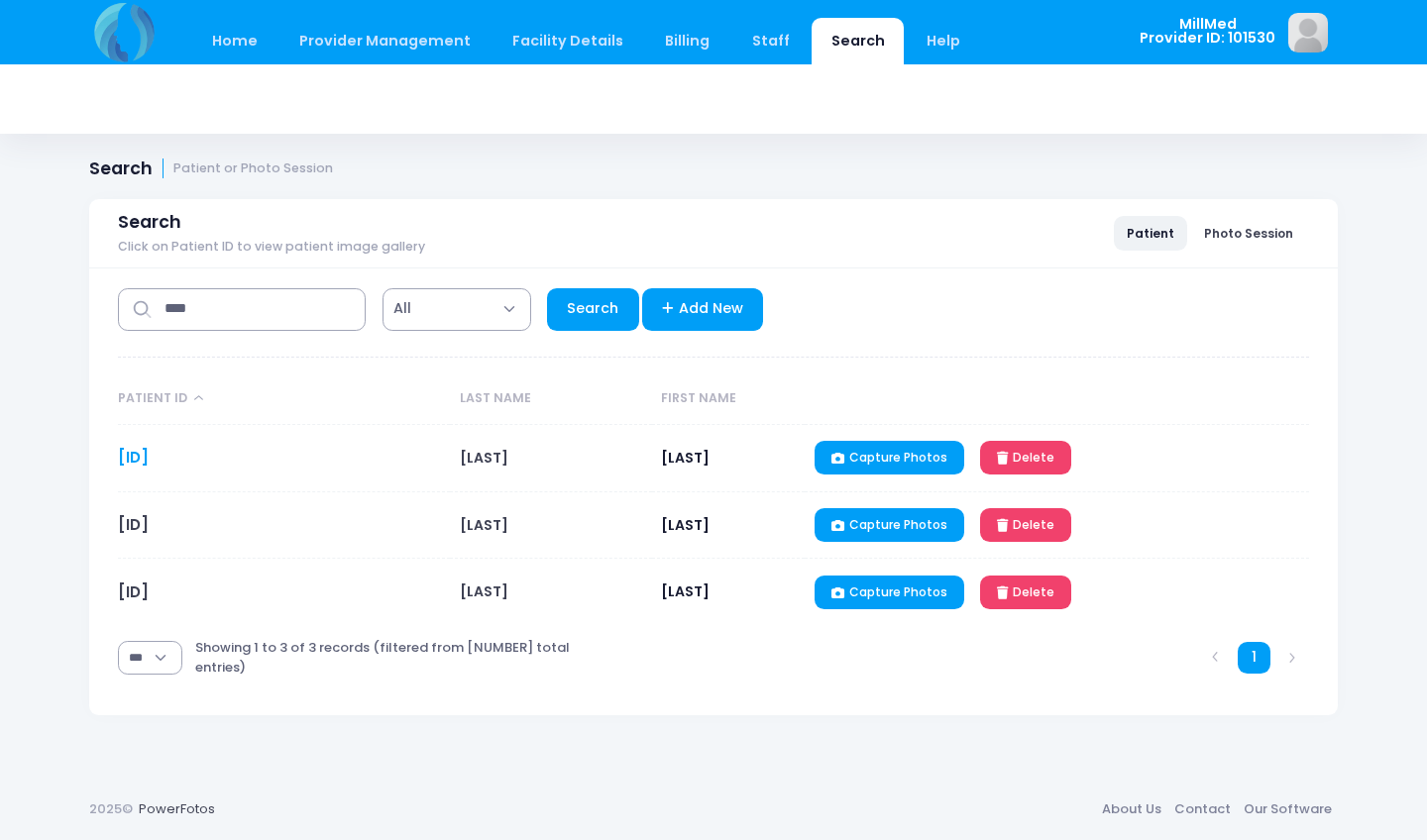 click on "LS071982" at bounding box center [133, 457] 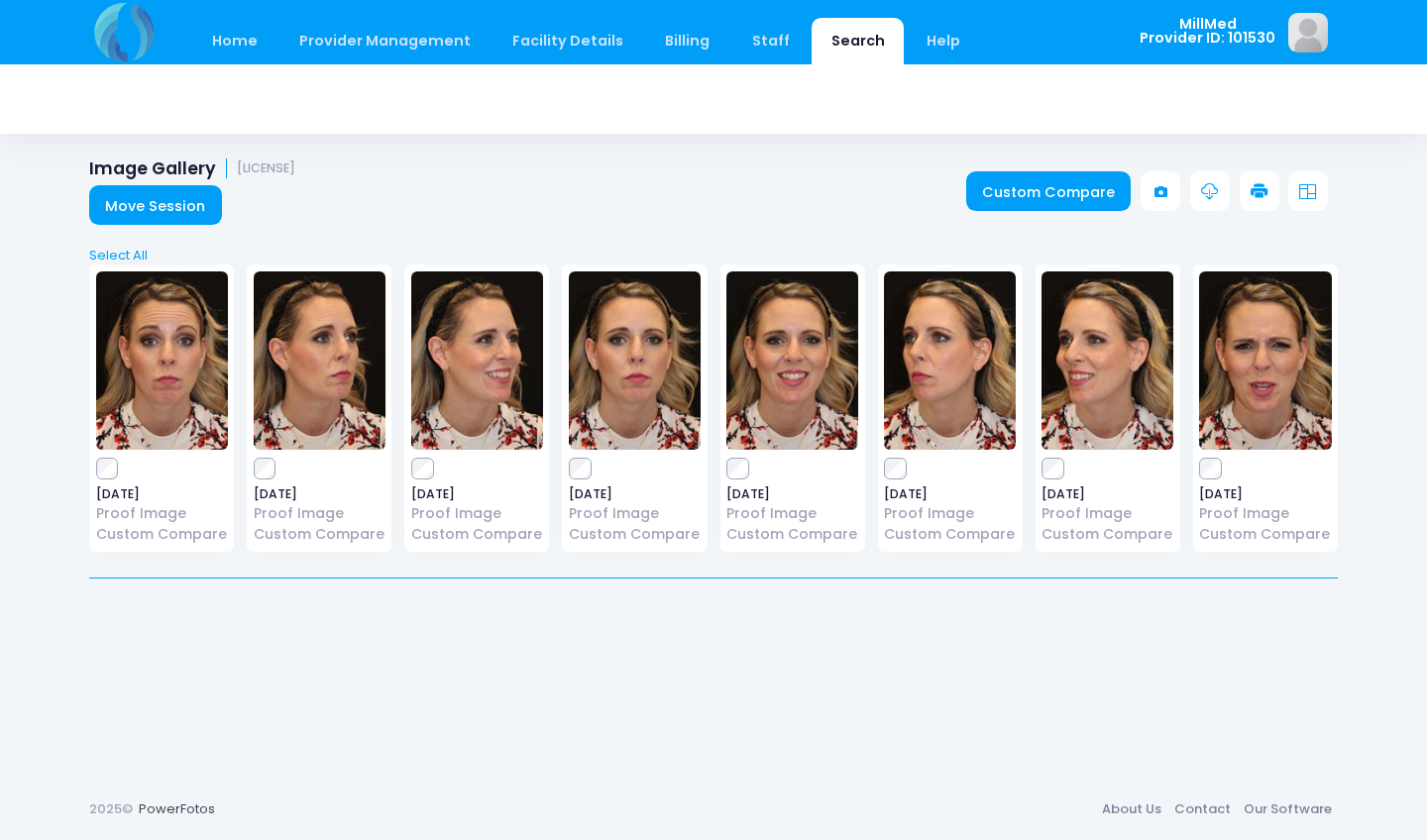 scroll, scrollTop: 0, scrollLeft: 0, axis: both 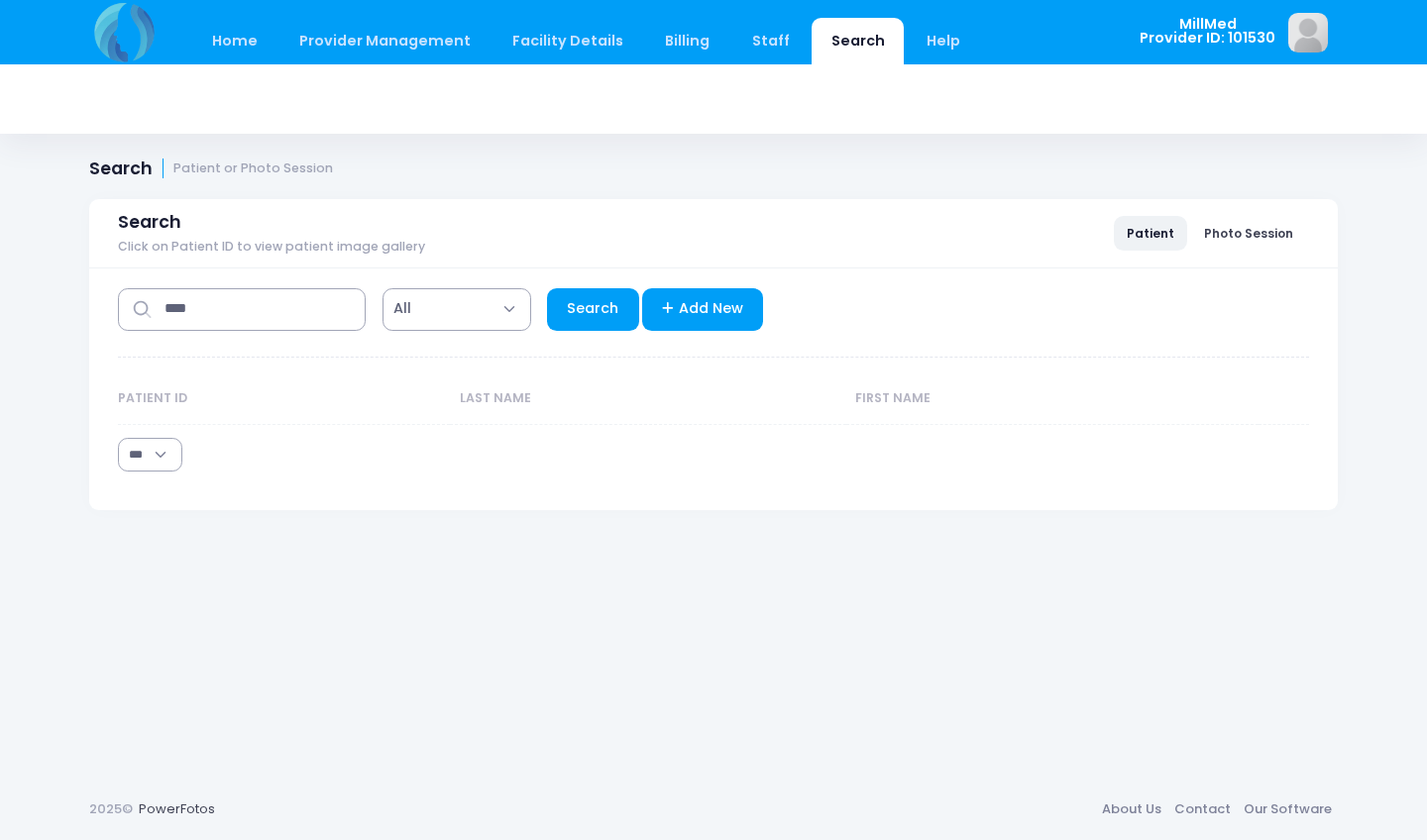 select on "***" 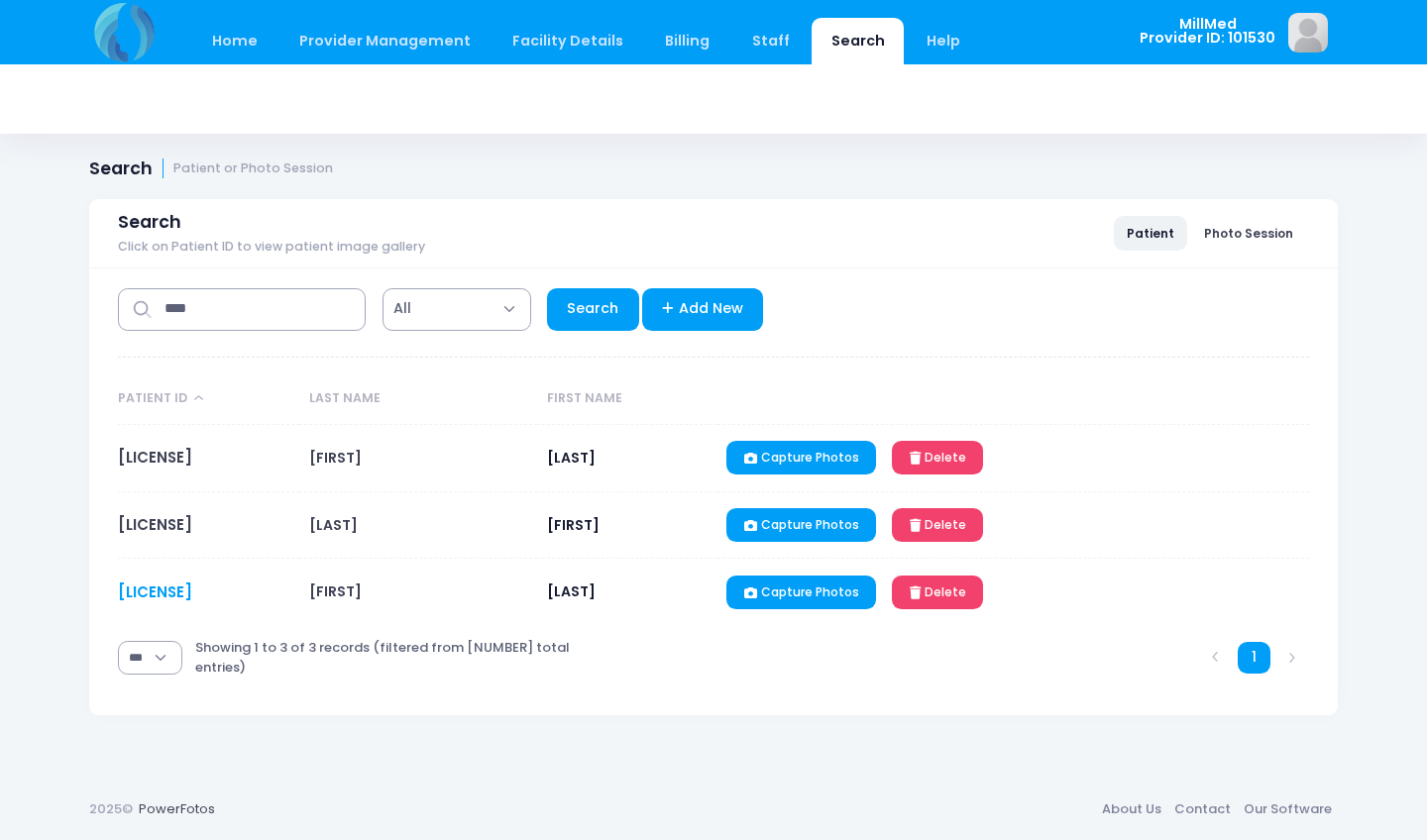 click on "SL071982" at bounding box center [155, 591] 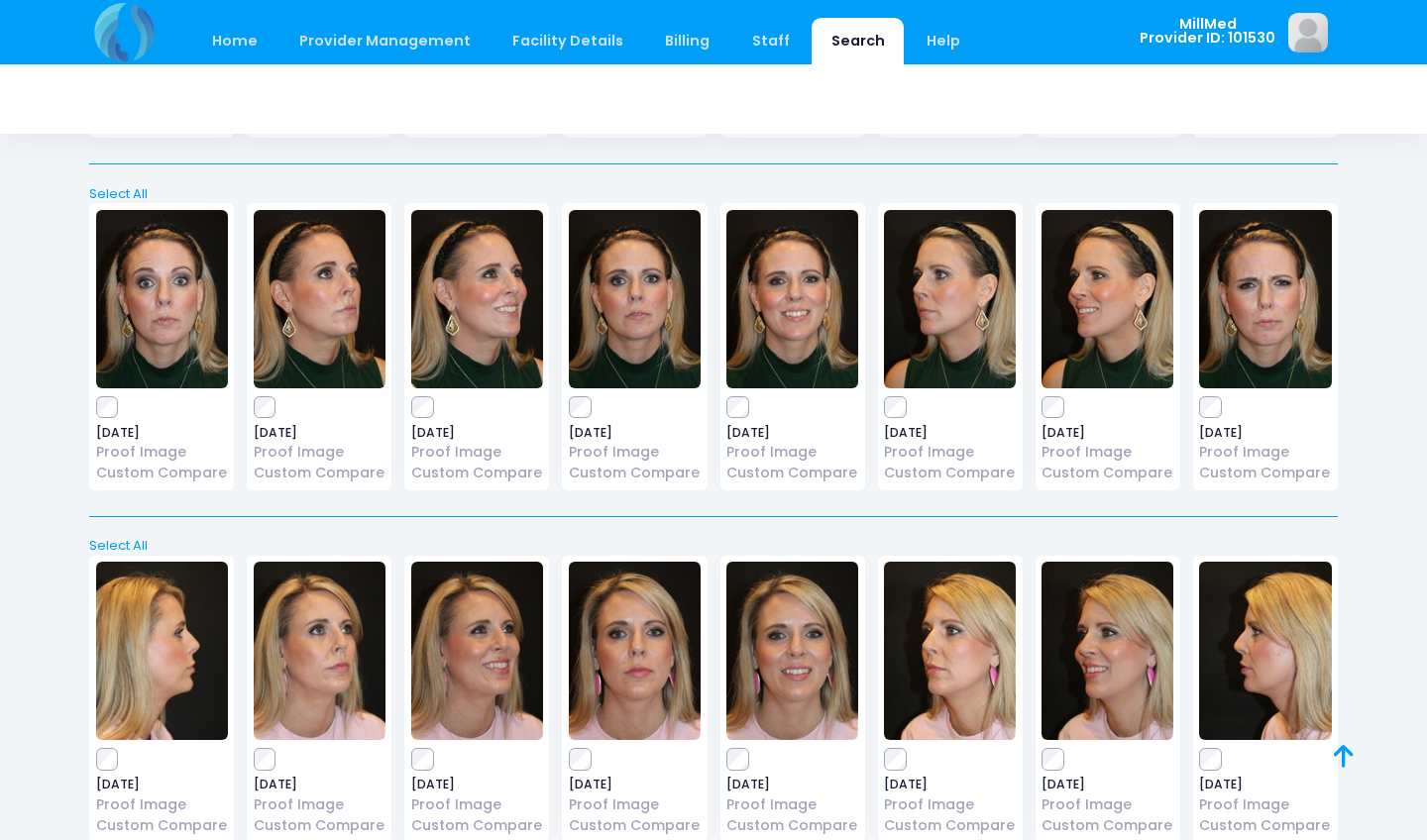 scroll, scrollTop: 767, scrollLeft: 0, axis: vertical 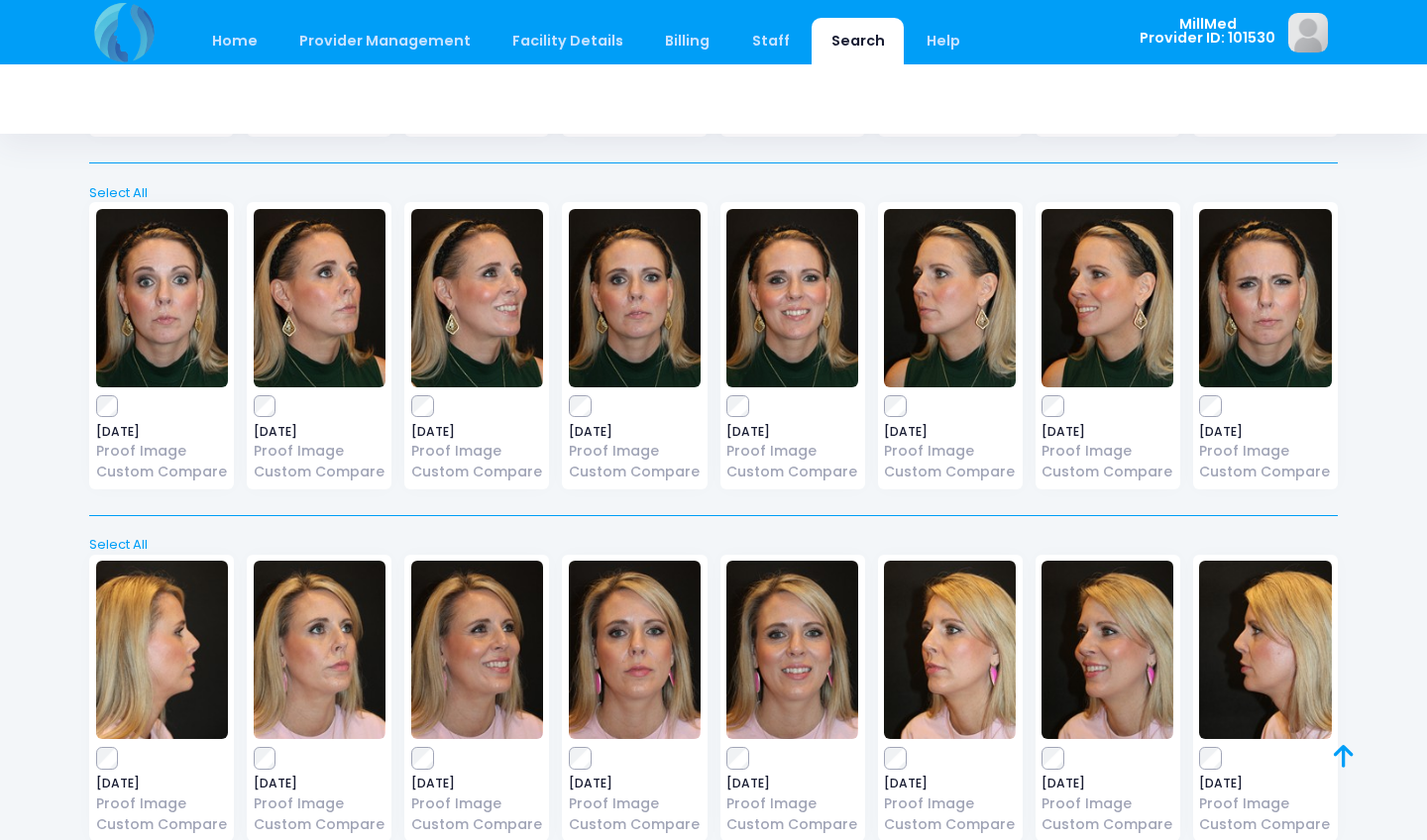 click at bounding box center [634, 298] 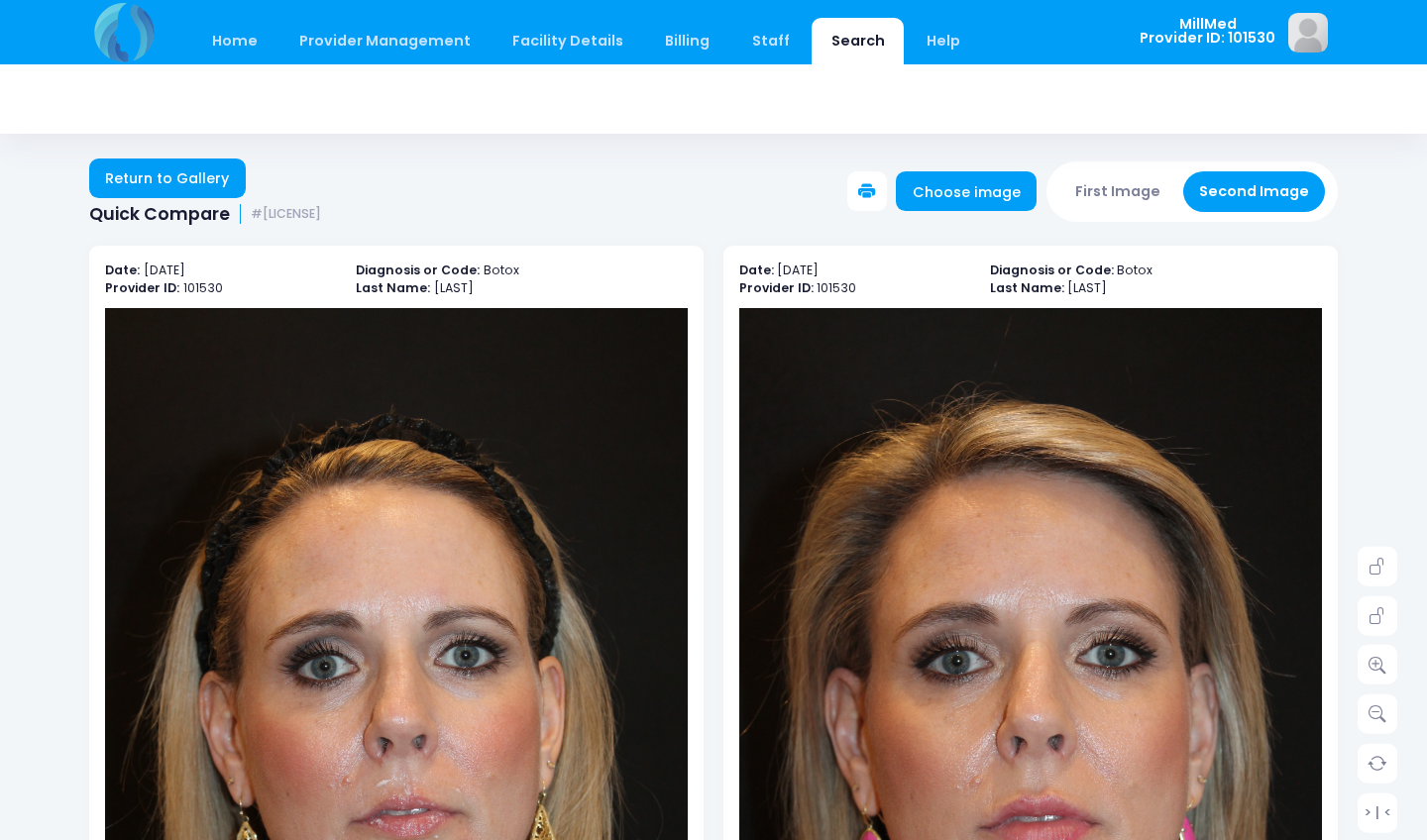 scroll, scrollTop: 0, scrollLeft: 0, axis: both 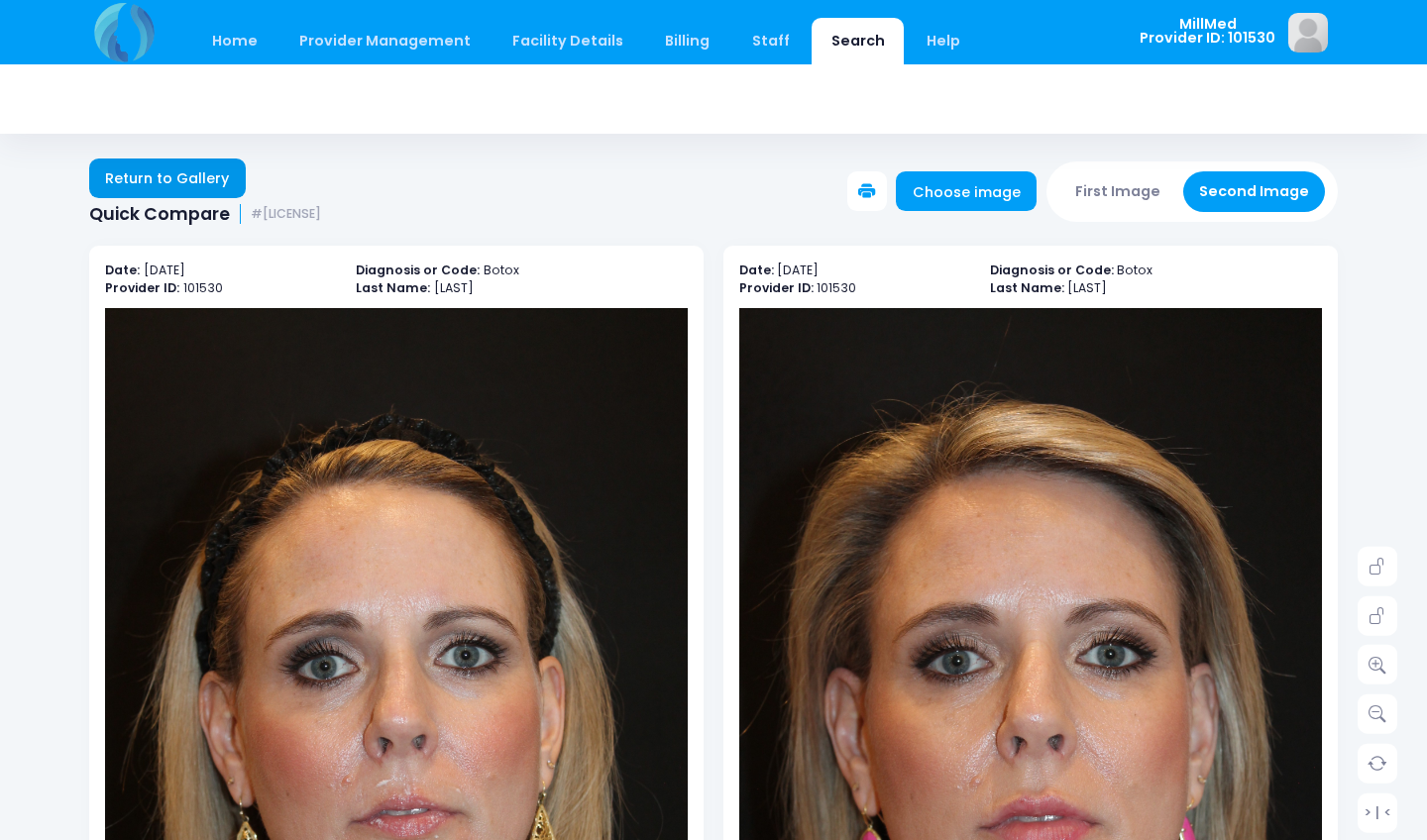 click on "Return to Gallery" at bounding box center (167, 178) 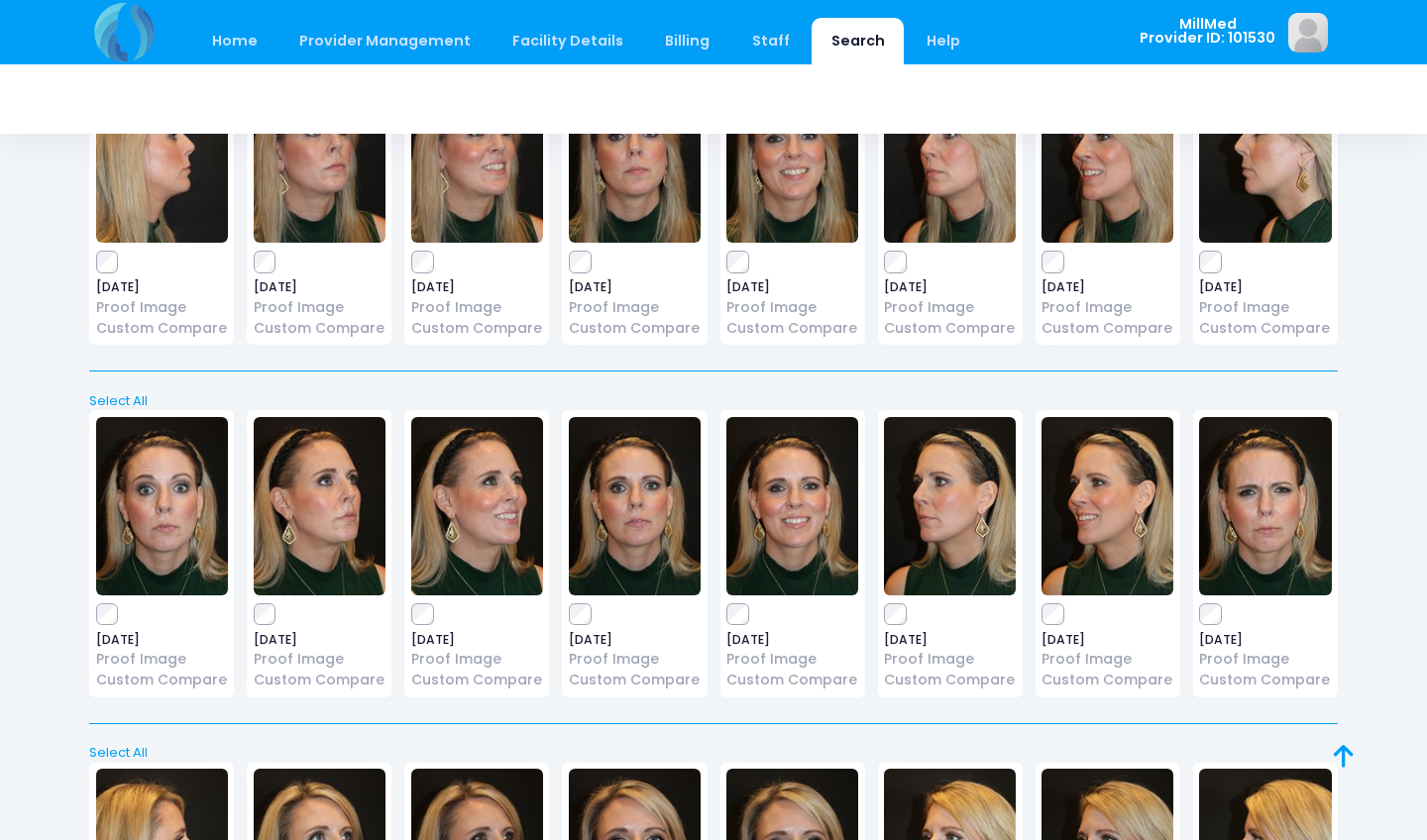 scroll, scrollTop: 544, scrollLeft: 0, axis: vertical 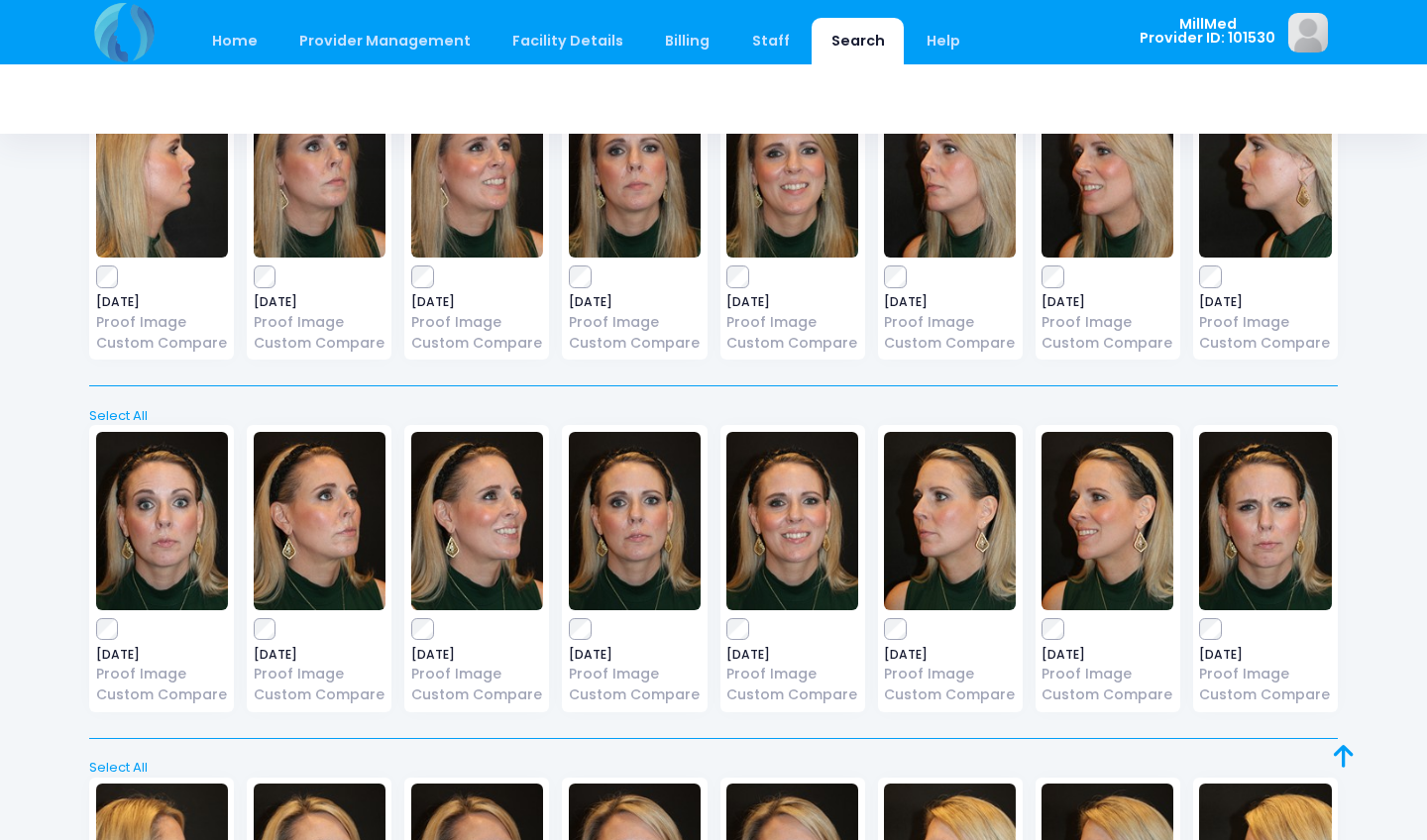 click at bounding box center [162, 168] 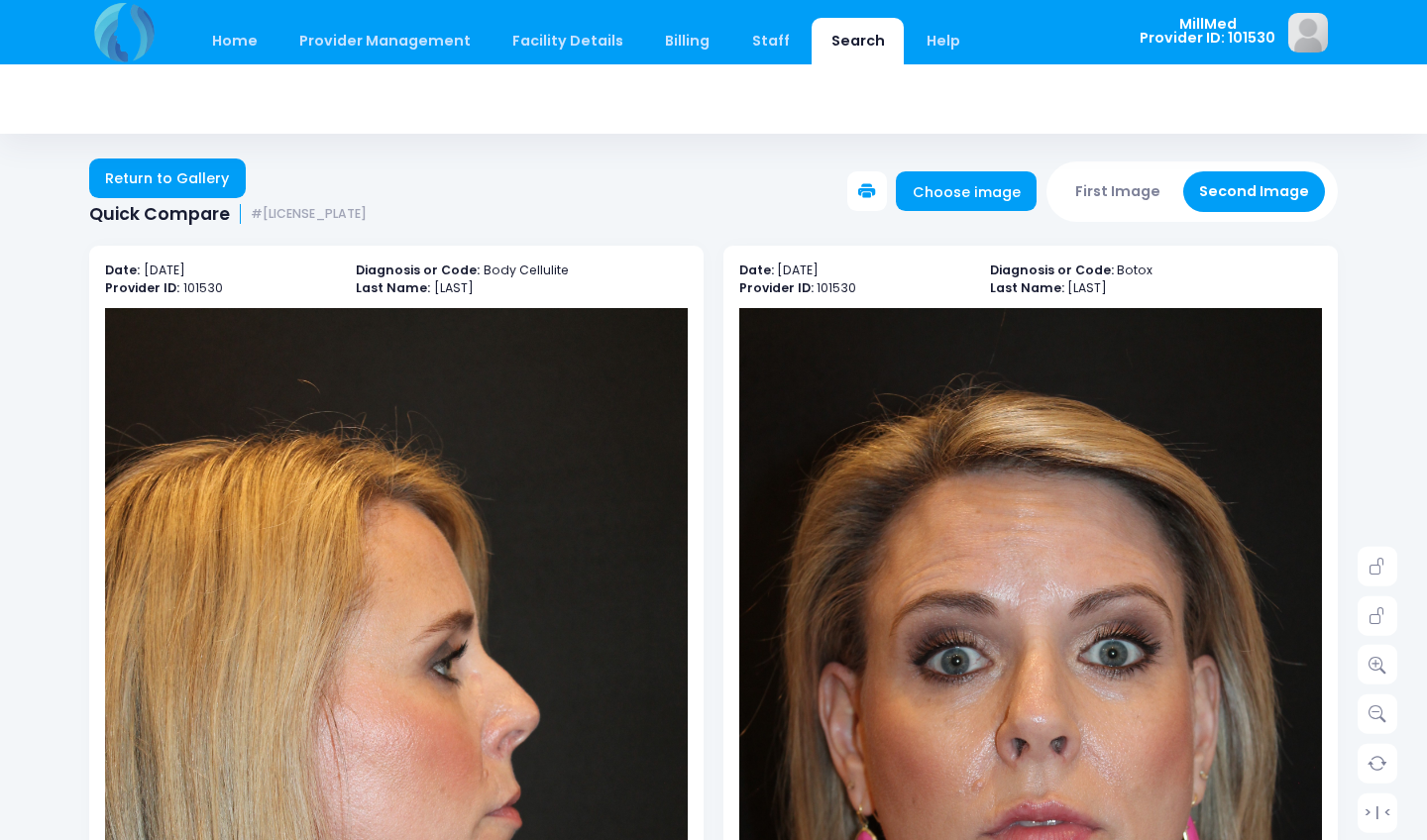 scroll, scrollTop: 0, scrollLeft: 0, axis: both 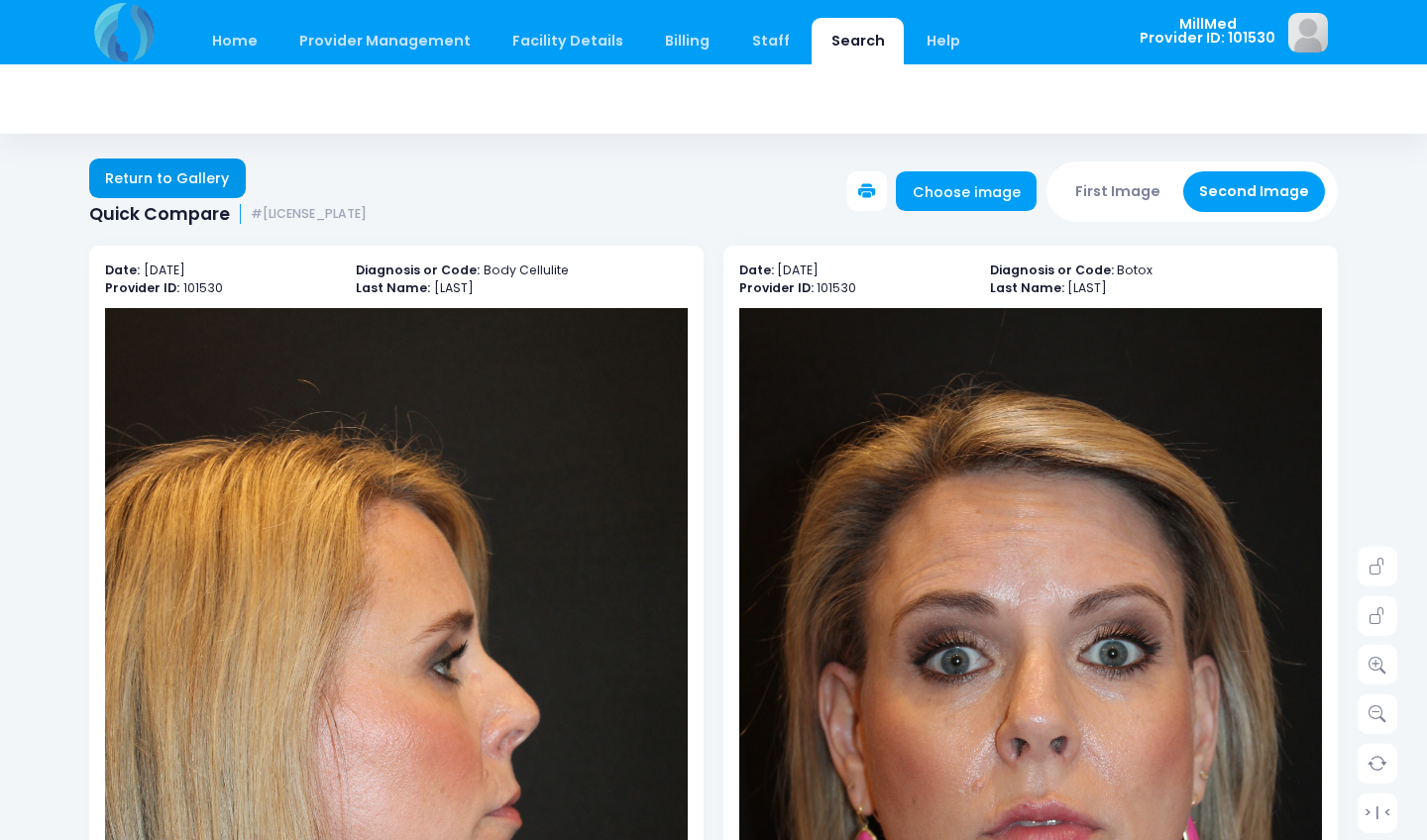 click on "Return to Gallery" at bounding box center (167, 178) 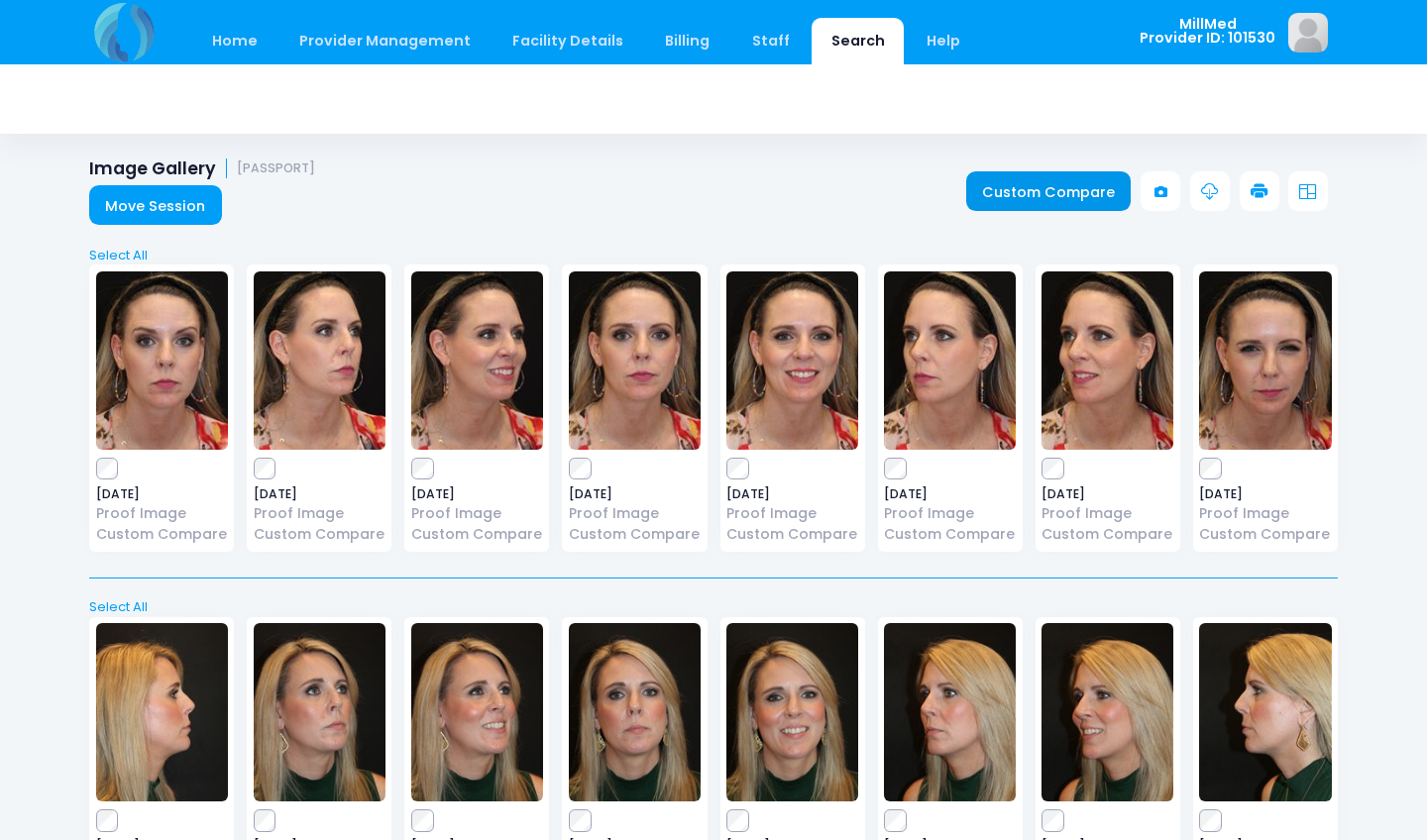 scroll, scrollTop: 0, scrollLeft: 0, axis: both 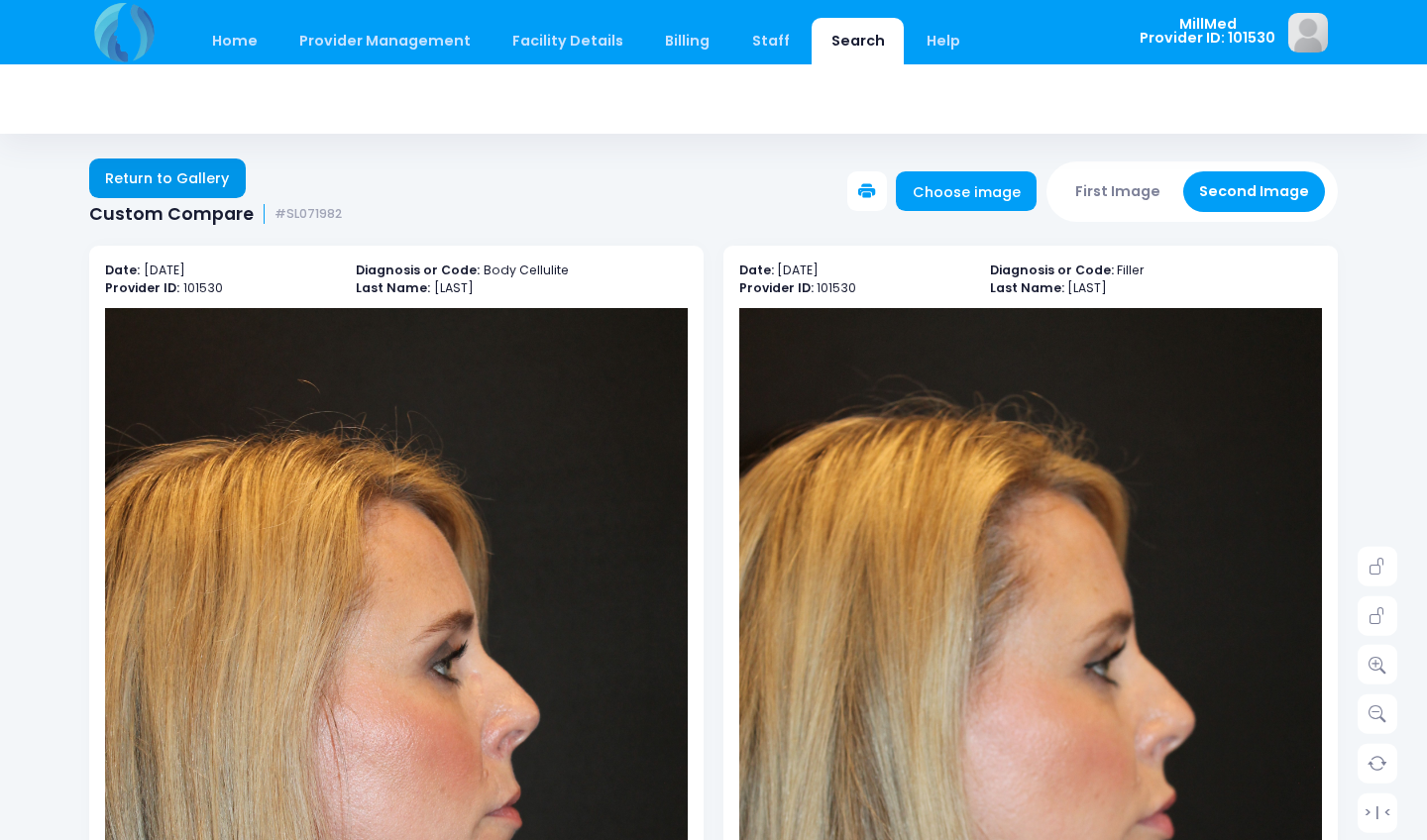 click on "Return to Gallery" at bounding box center [167, 178] 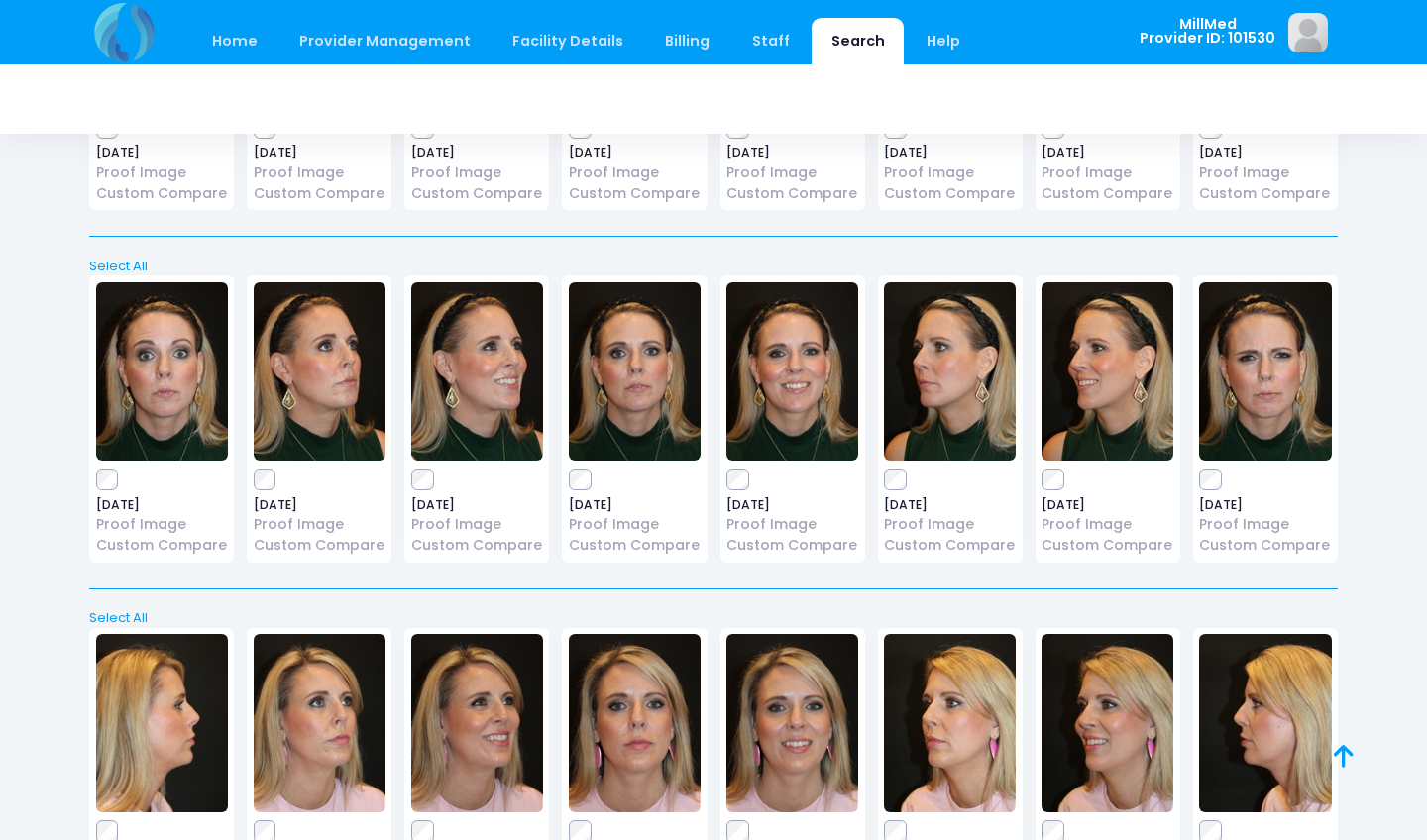 scroll, scrollTop: 767, scrollLeft: 0, axis: vertical 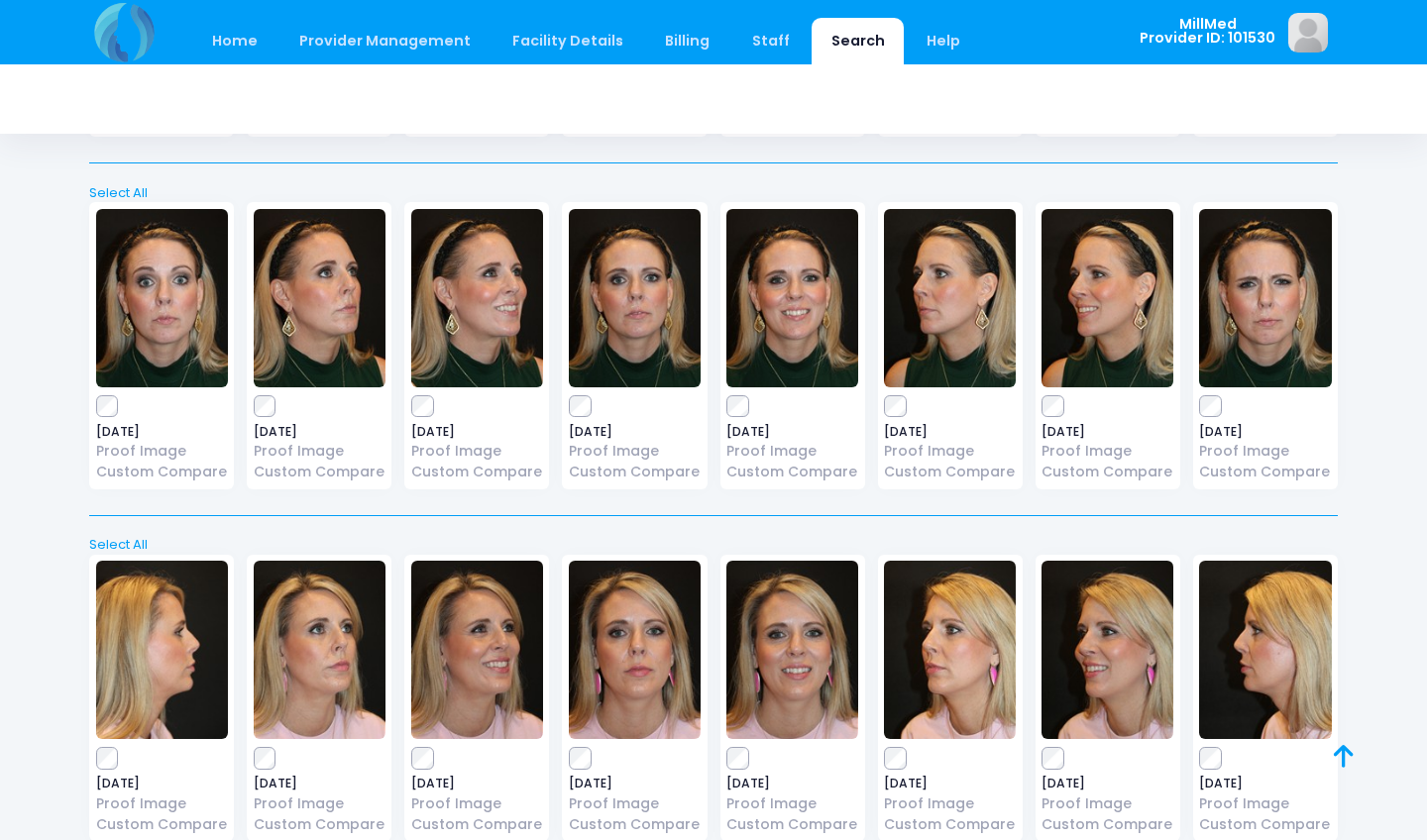 click at bounding box center [634, 298] 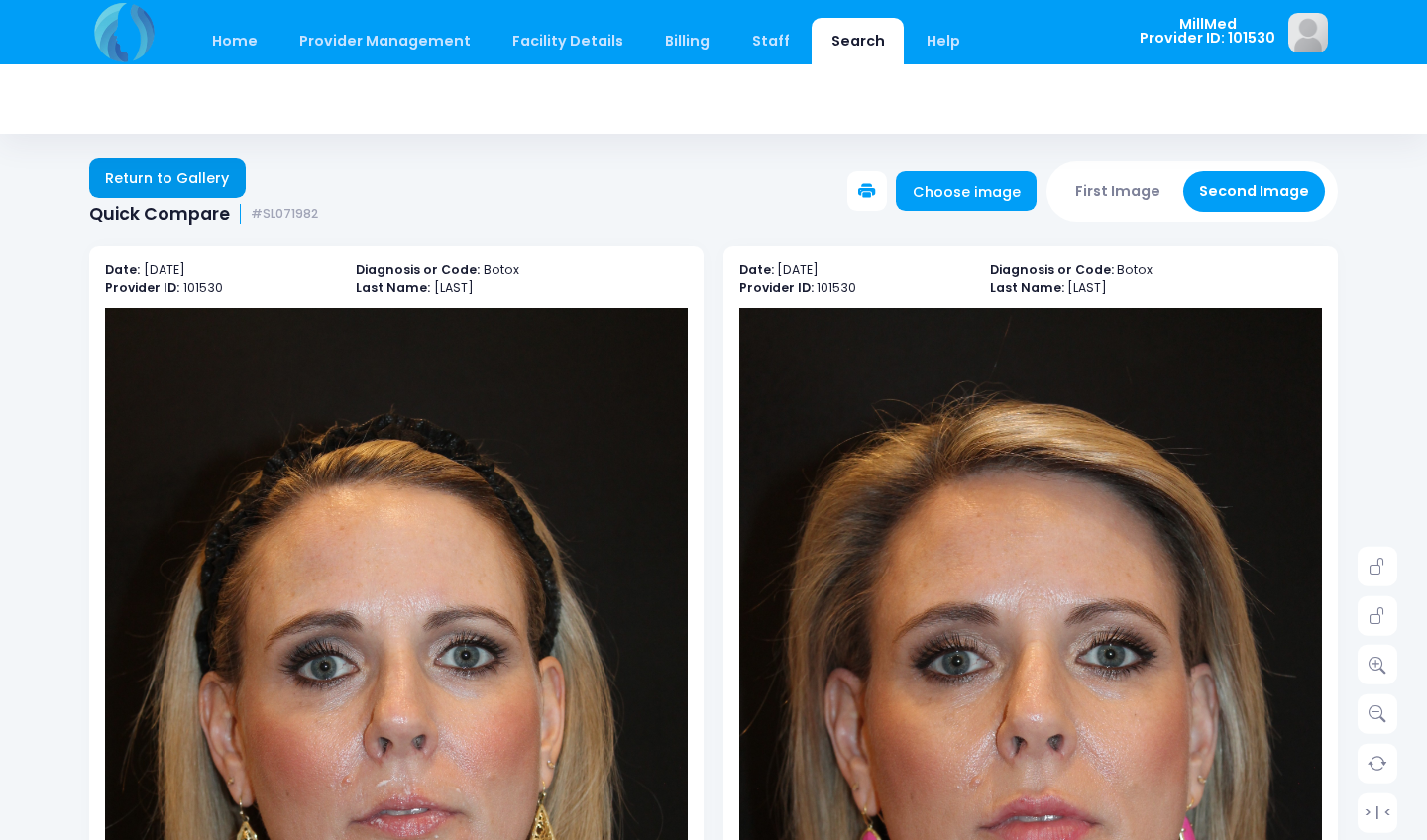 scroll, scrollTop: 0, scrollLeft: 0, axis: both 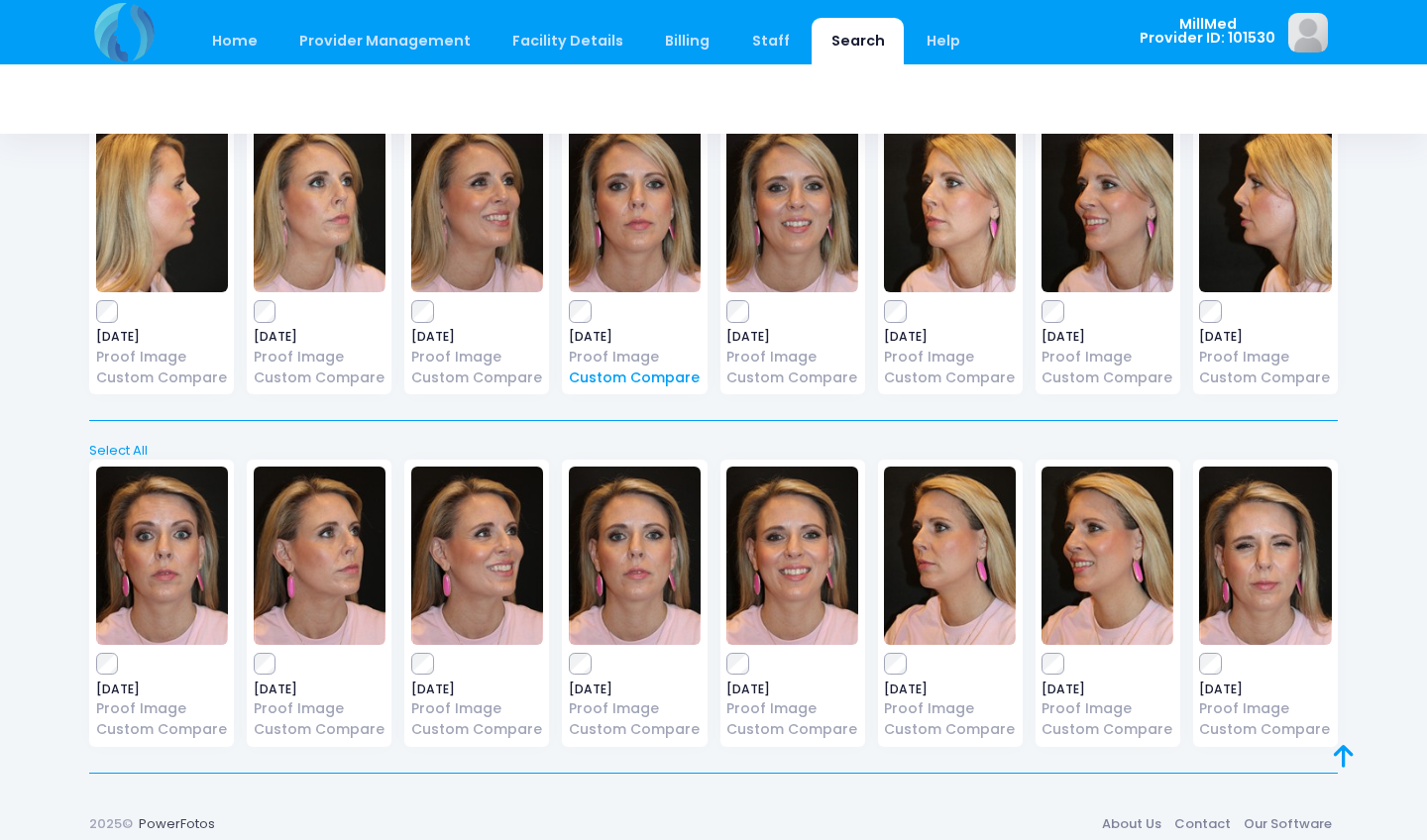 click on "Custom Compare" at bounding box center [634, 377] 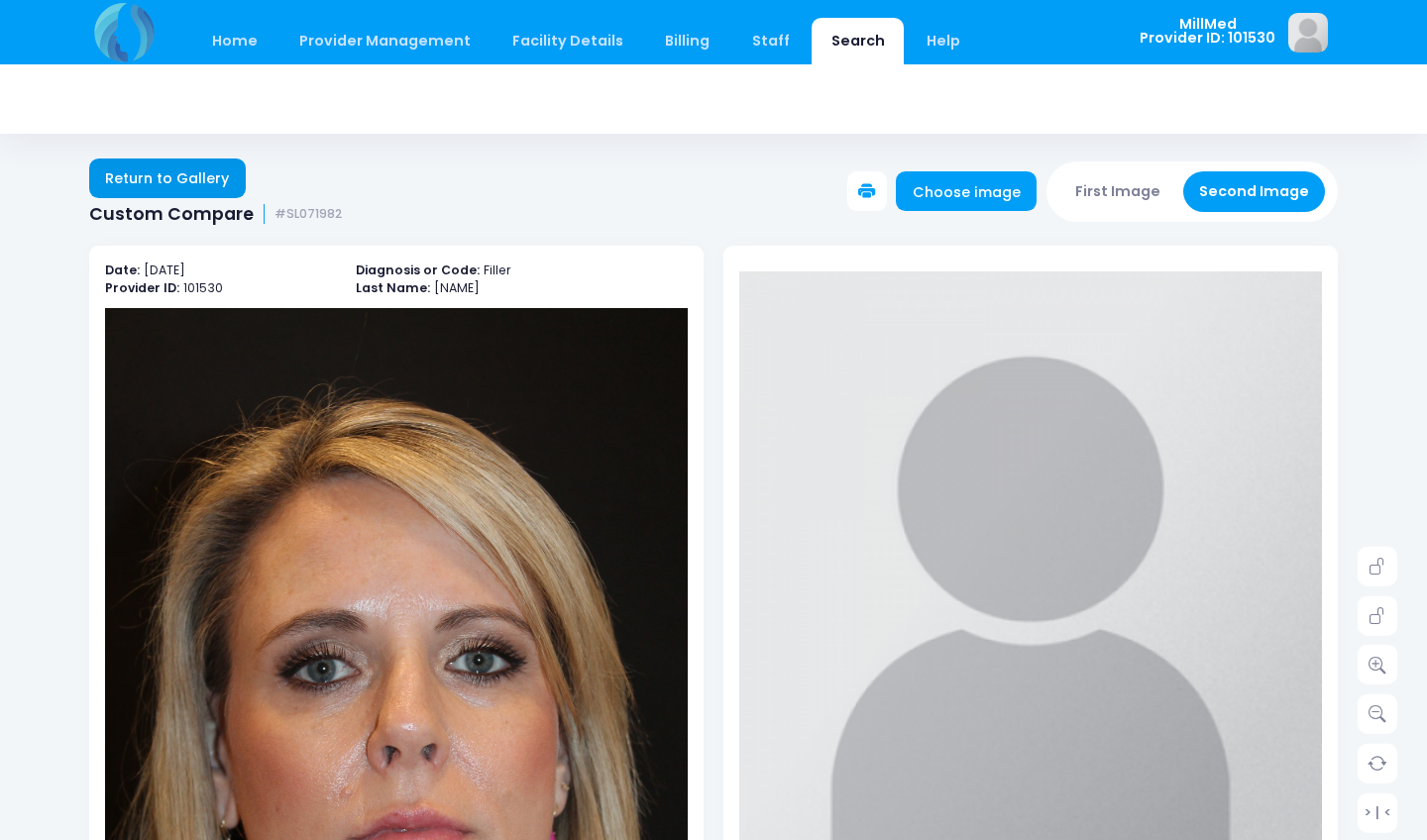 scroll, scrollTop: 0, scrollLeft: 0, axis: both 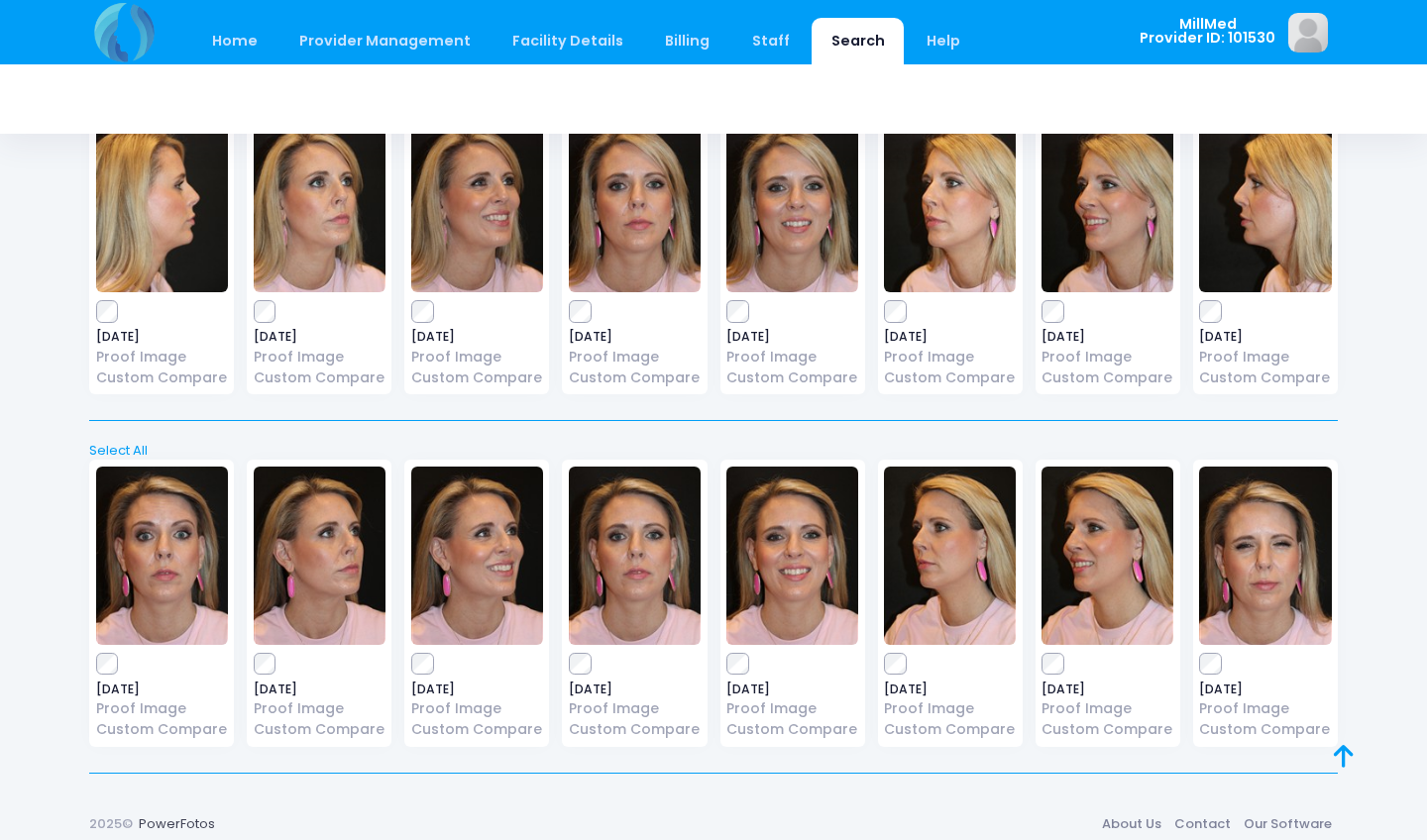 click at bounding box center (792, 203) 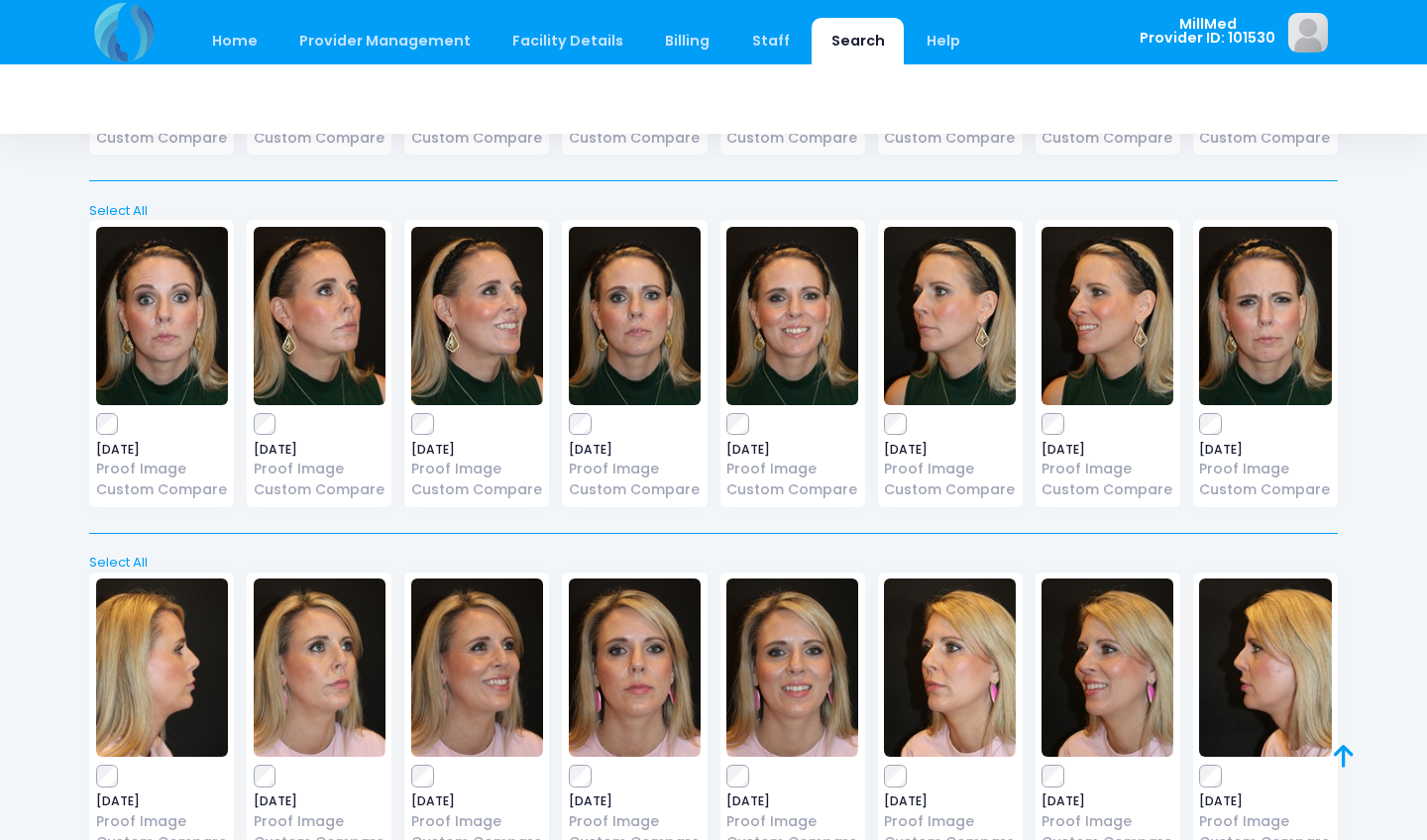 scroll, scrollTop: 707, scrollLeft: 0, axis: vertical 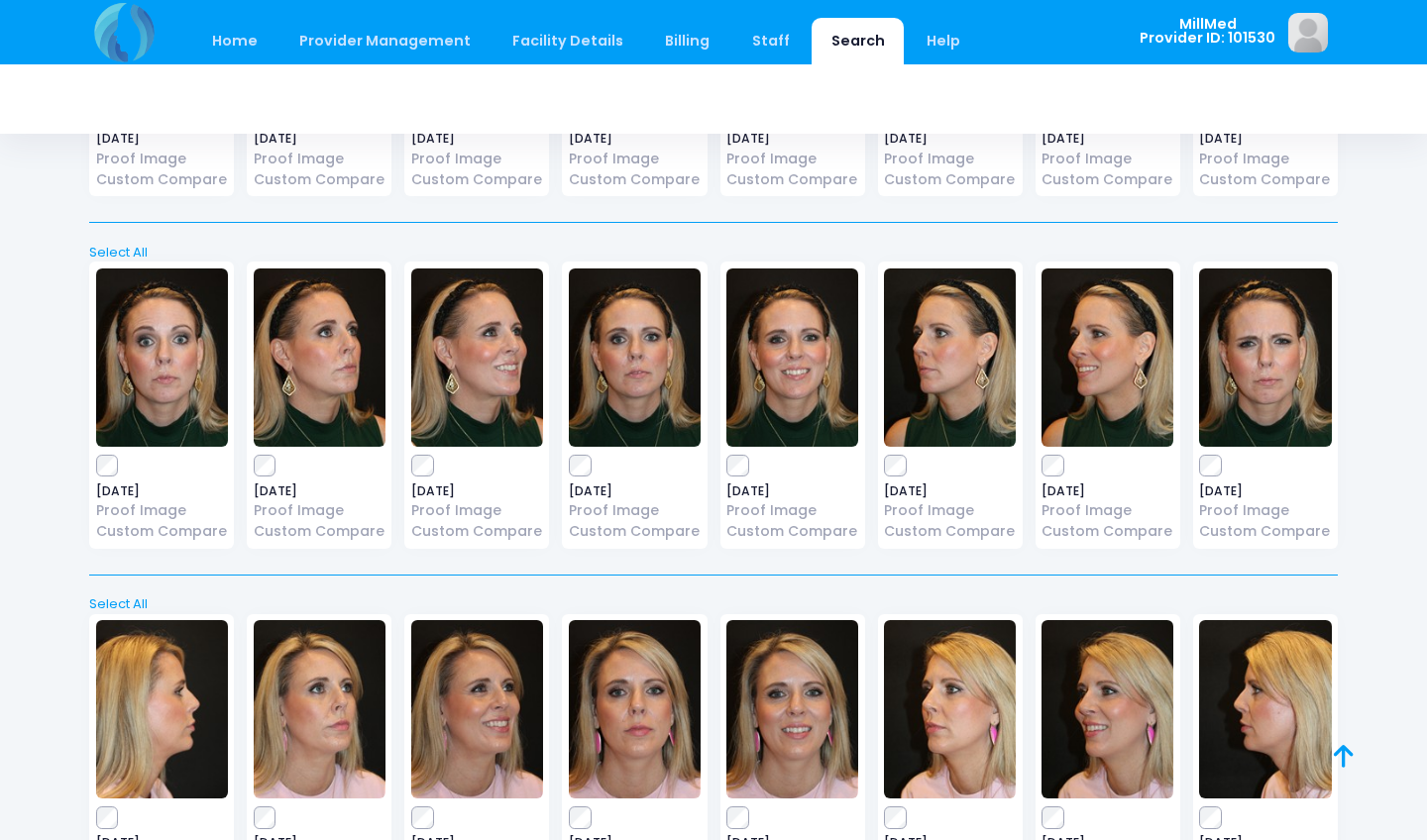click at bounding box center [792, 358] 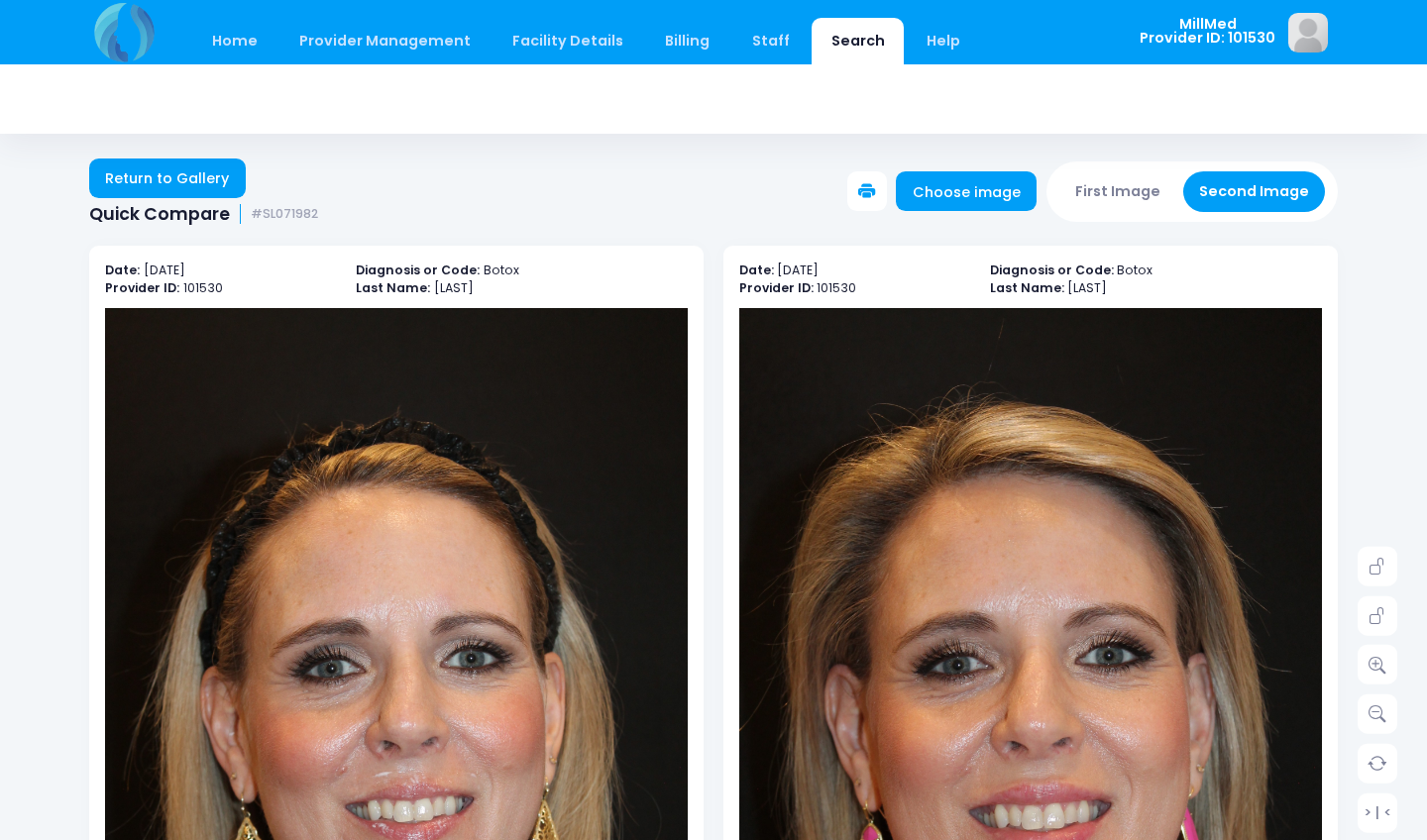 scroll, scrollTop: 0, scrollLeft: 0, axis: both 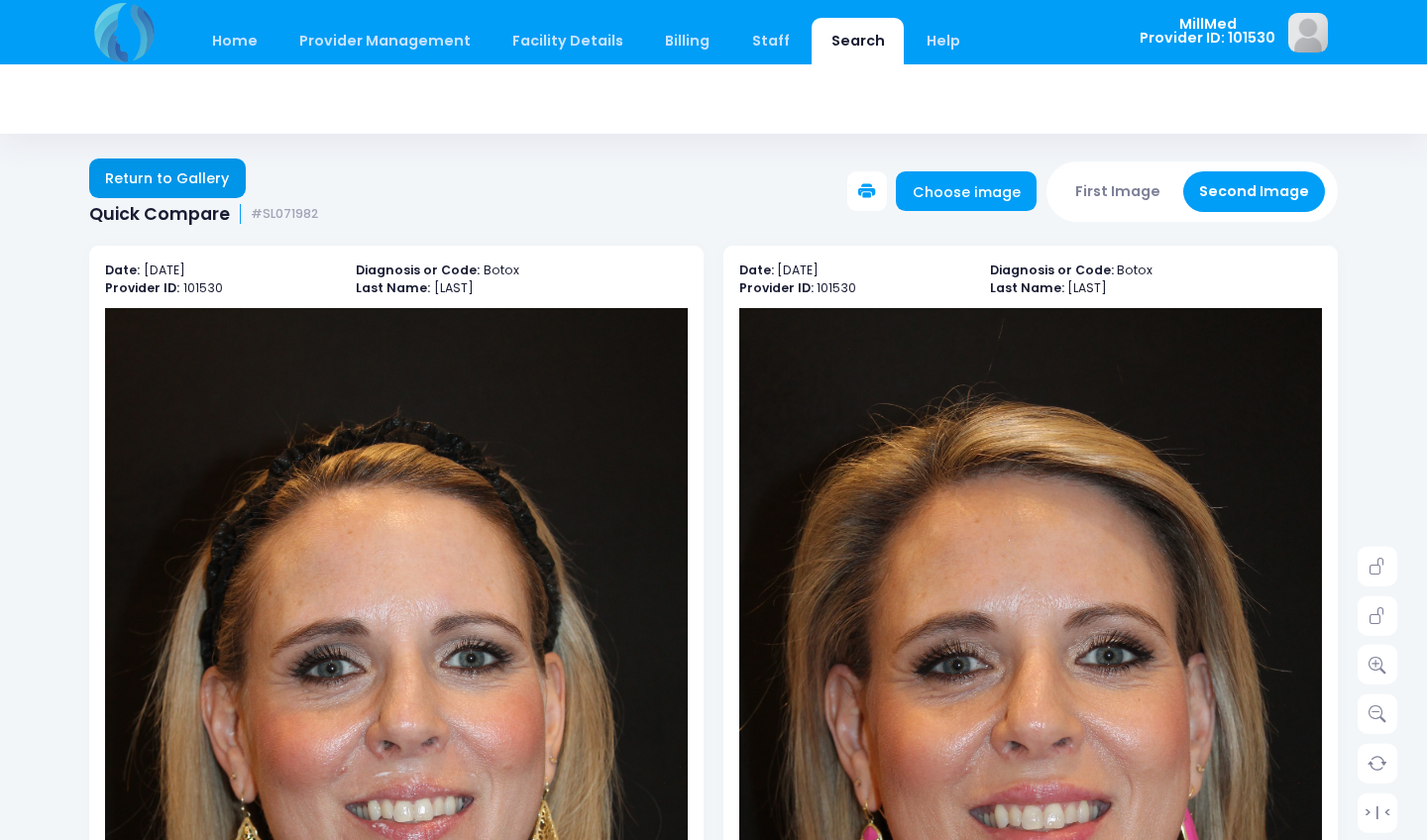 click on "Return to Gallery" at bounding box center [167, 178] 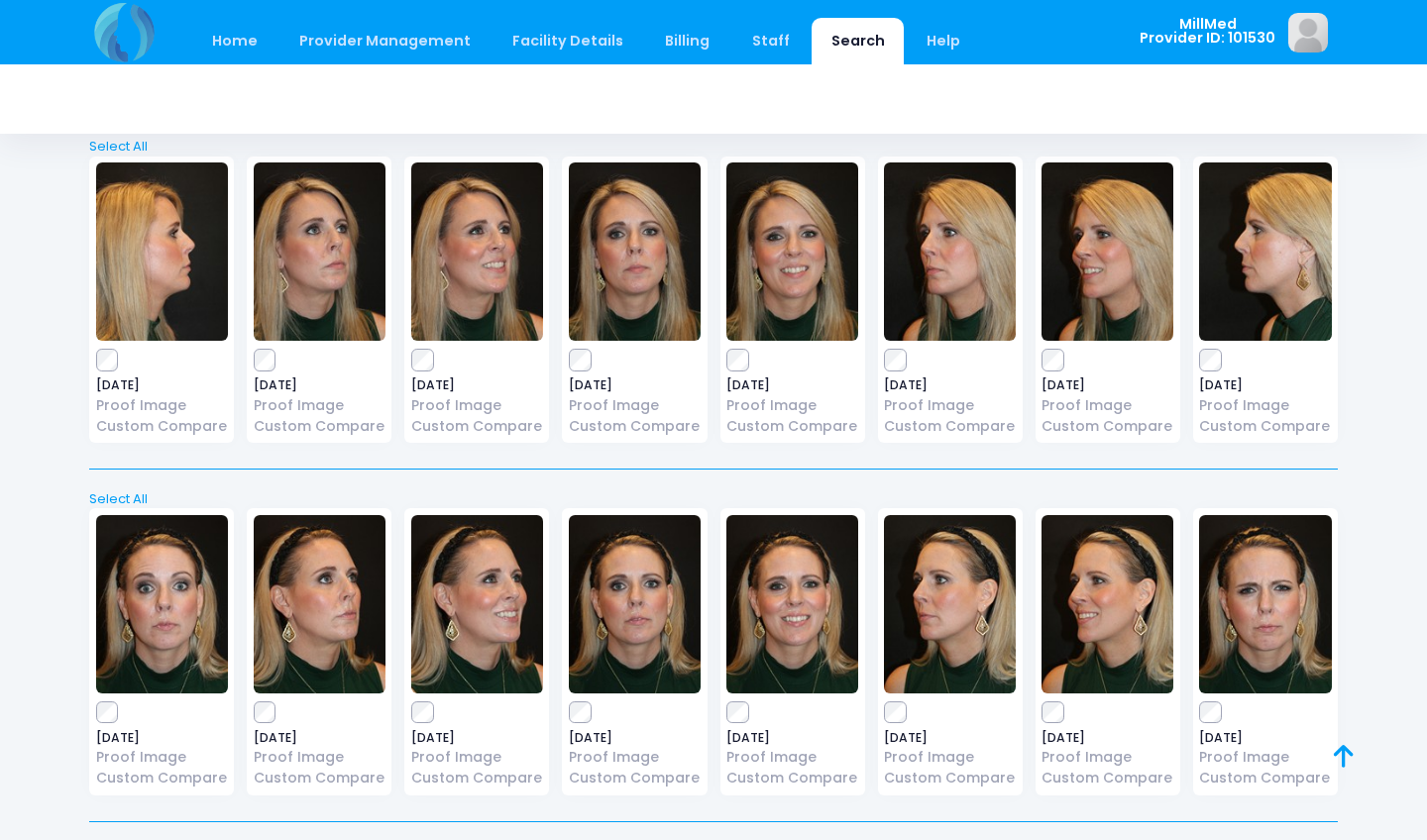 scroll, scrollTop: 431, scrollLeft: 0, axis: vertical 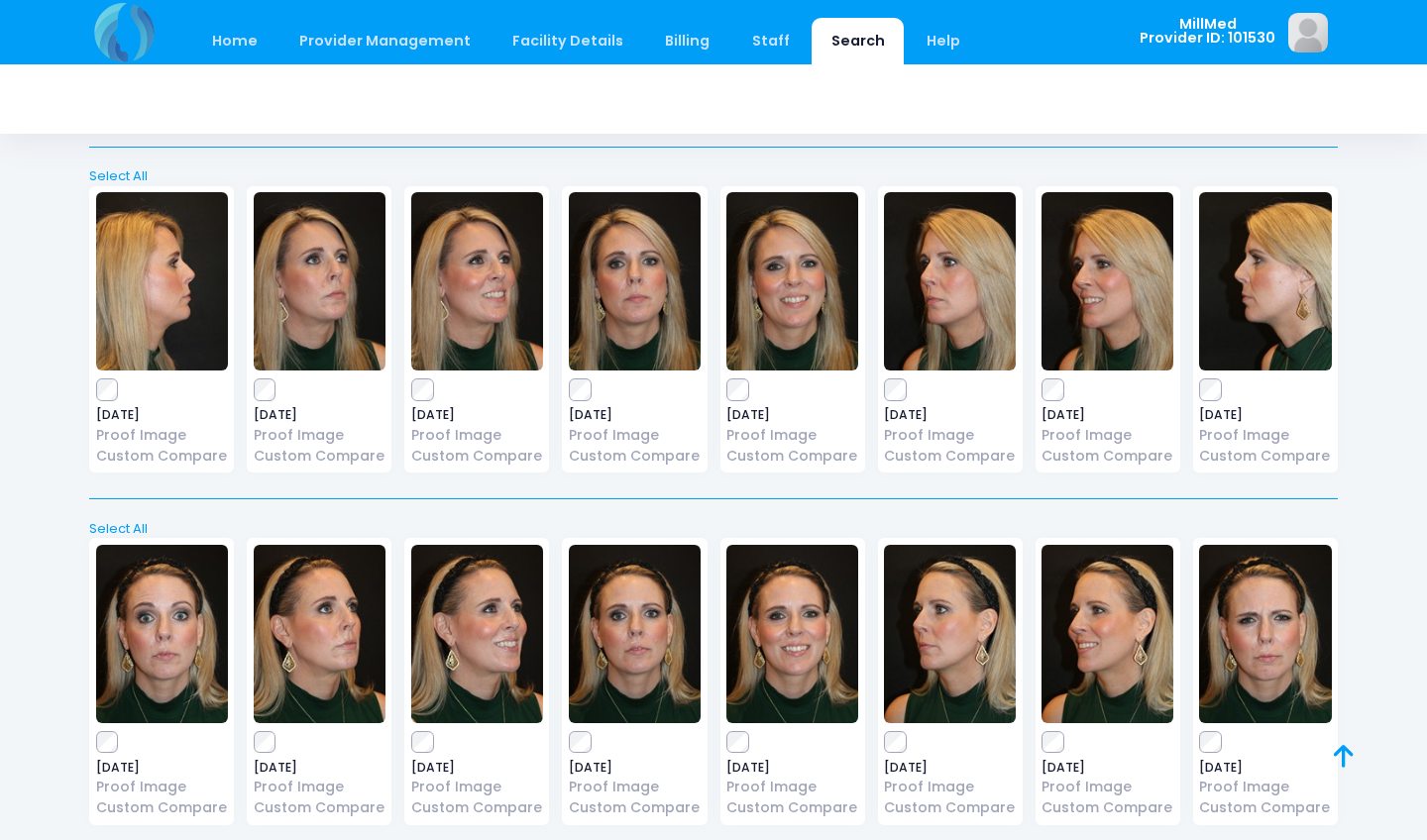 click at bounding box center [1264, 634] 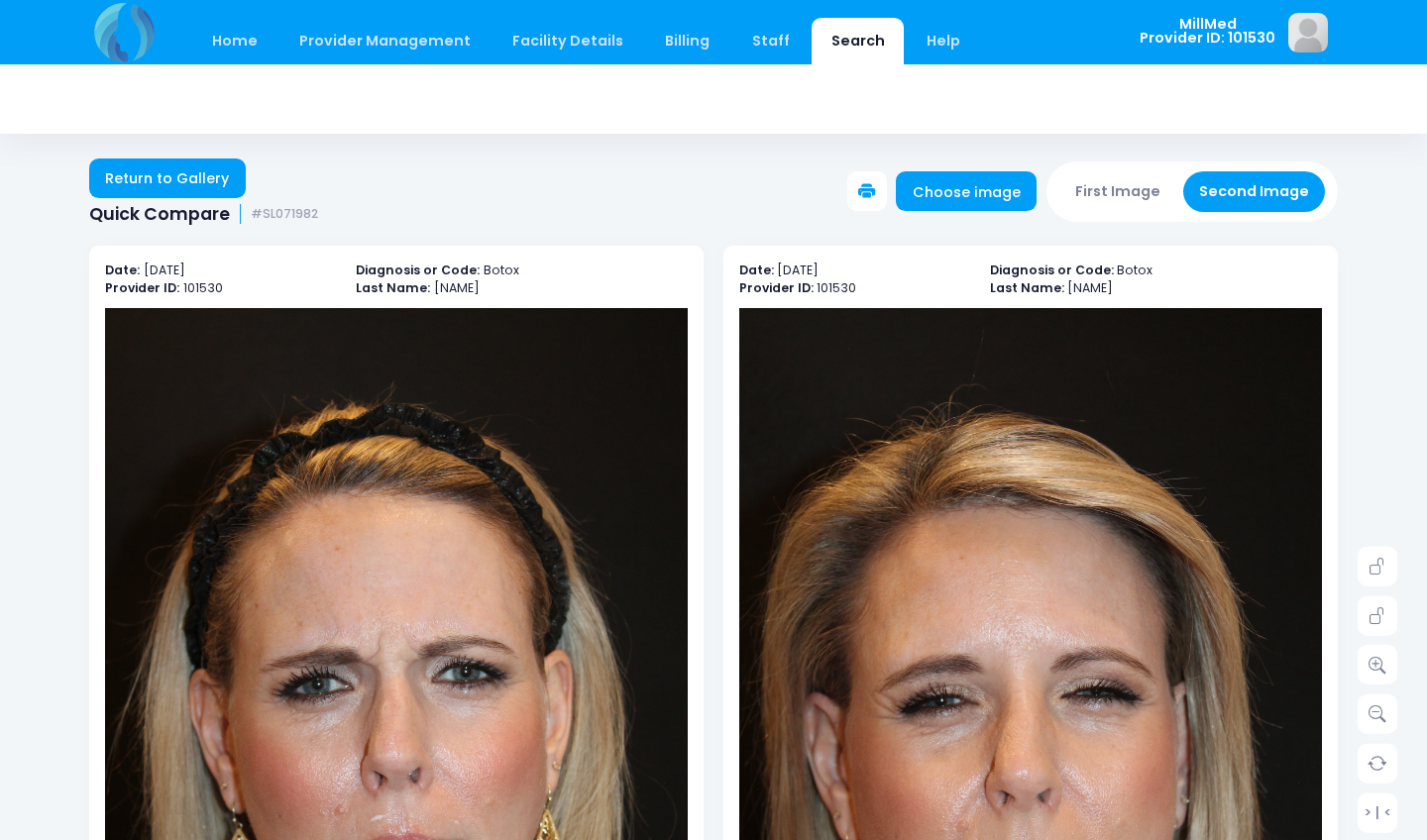 scroll, scrollTop: 0, scrollLeft: 0, axis: both 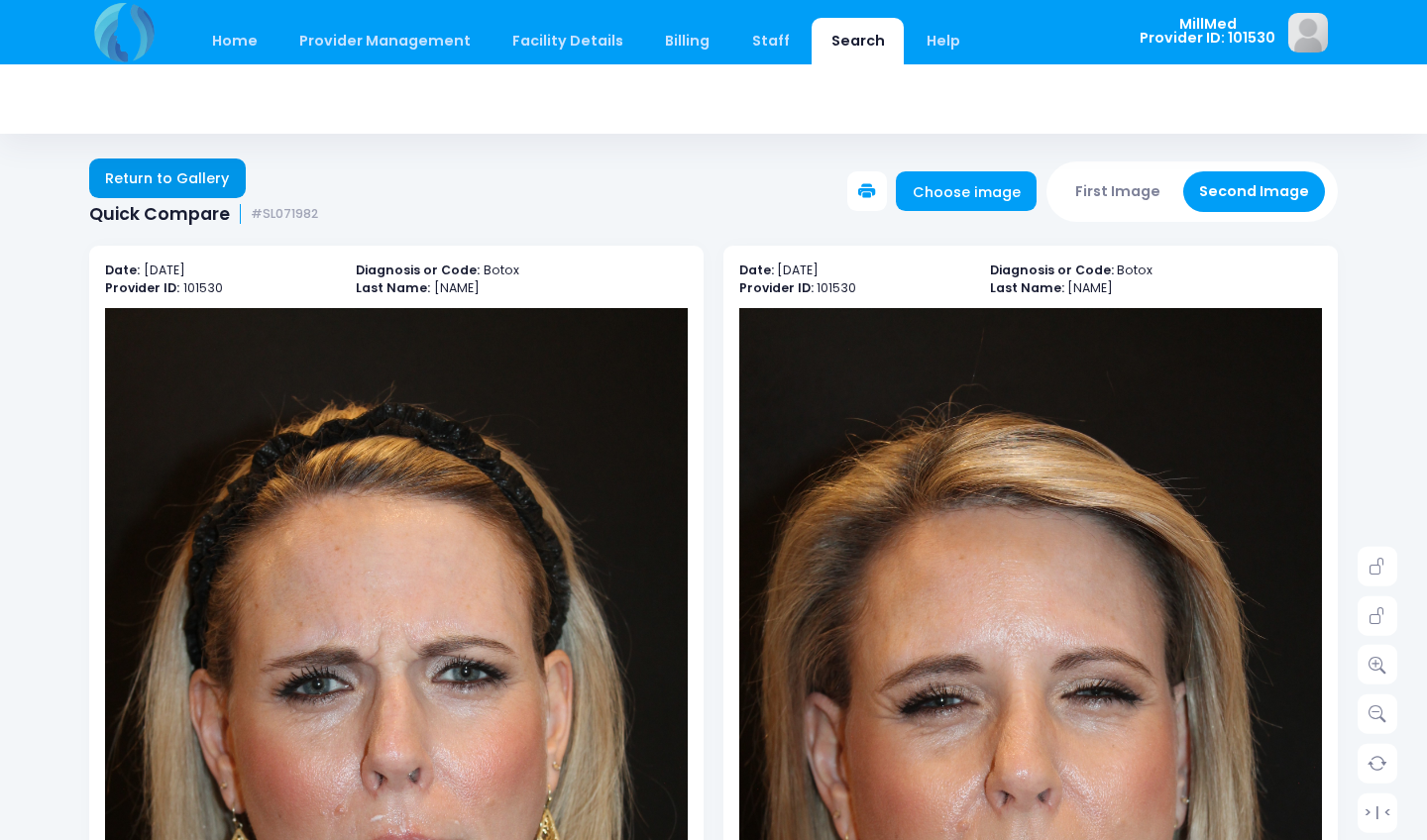 click on "Return to Gallery" at bounding box center [167, 178] 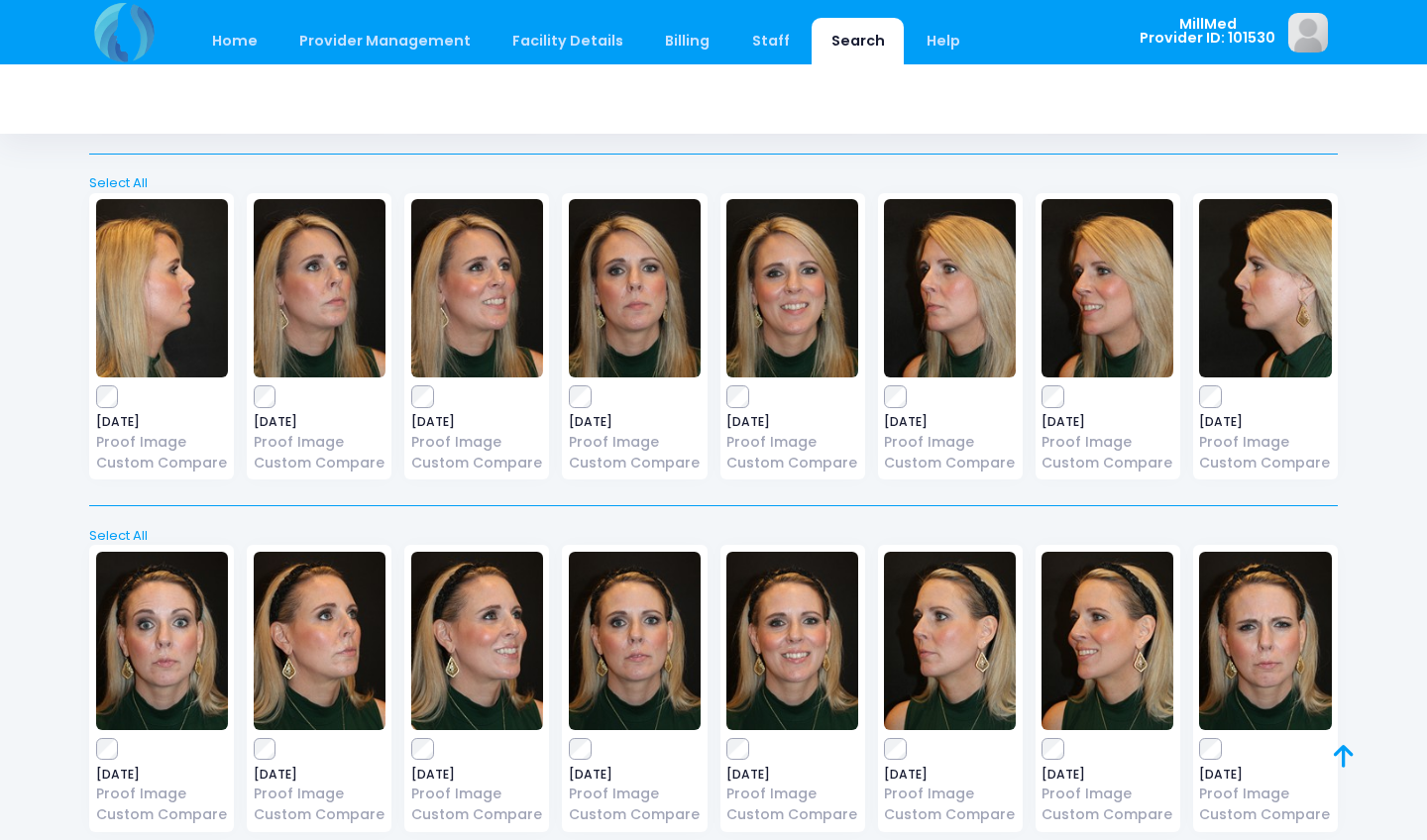scroll, scrollTop: 454, scrollLeft: 0, axis: vertical 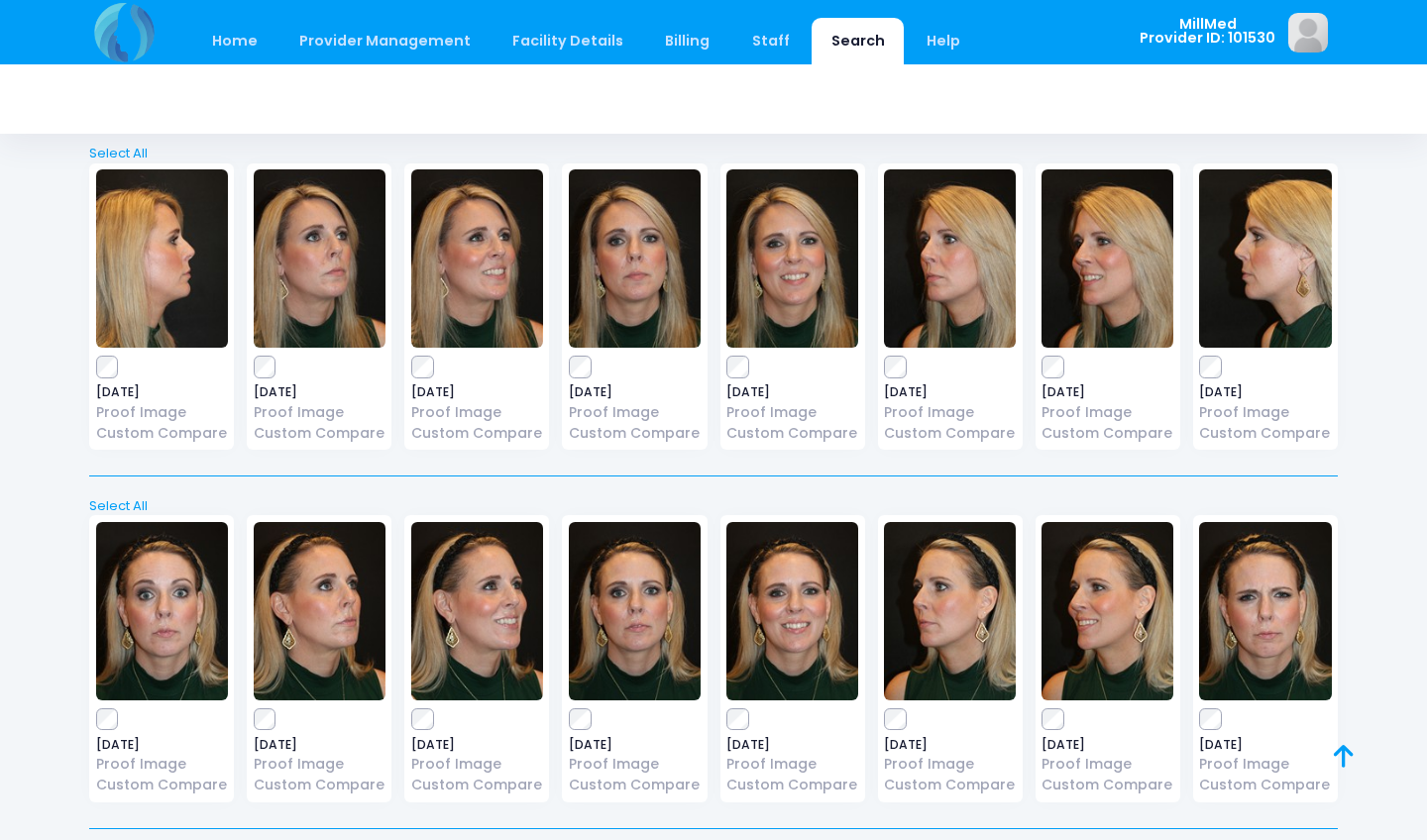 click at bounding box center [162, 611] 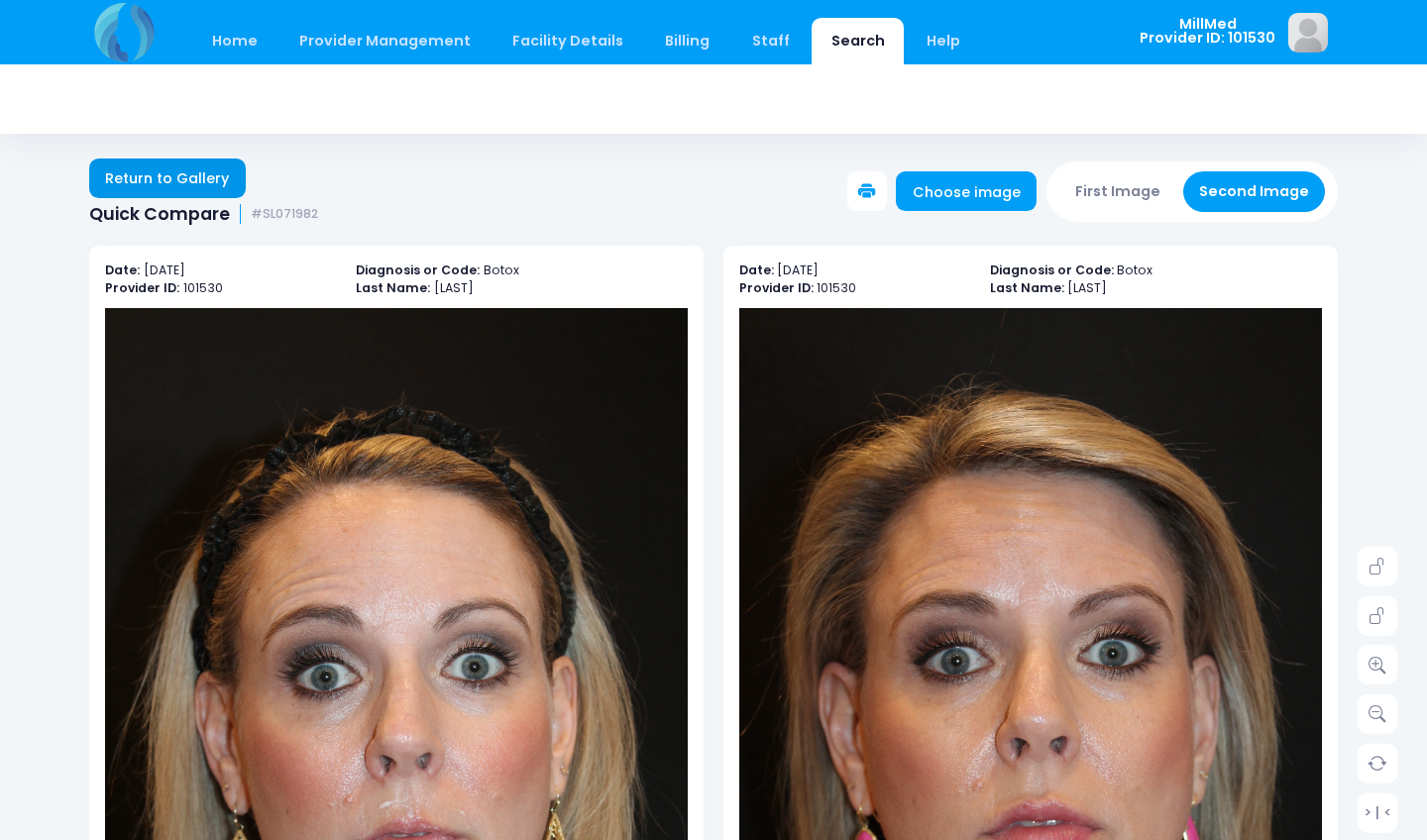 scroll, scrollTop: 0, scrollLeft: 0, axis: both 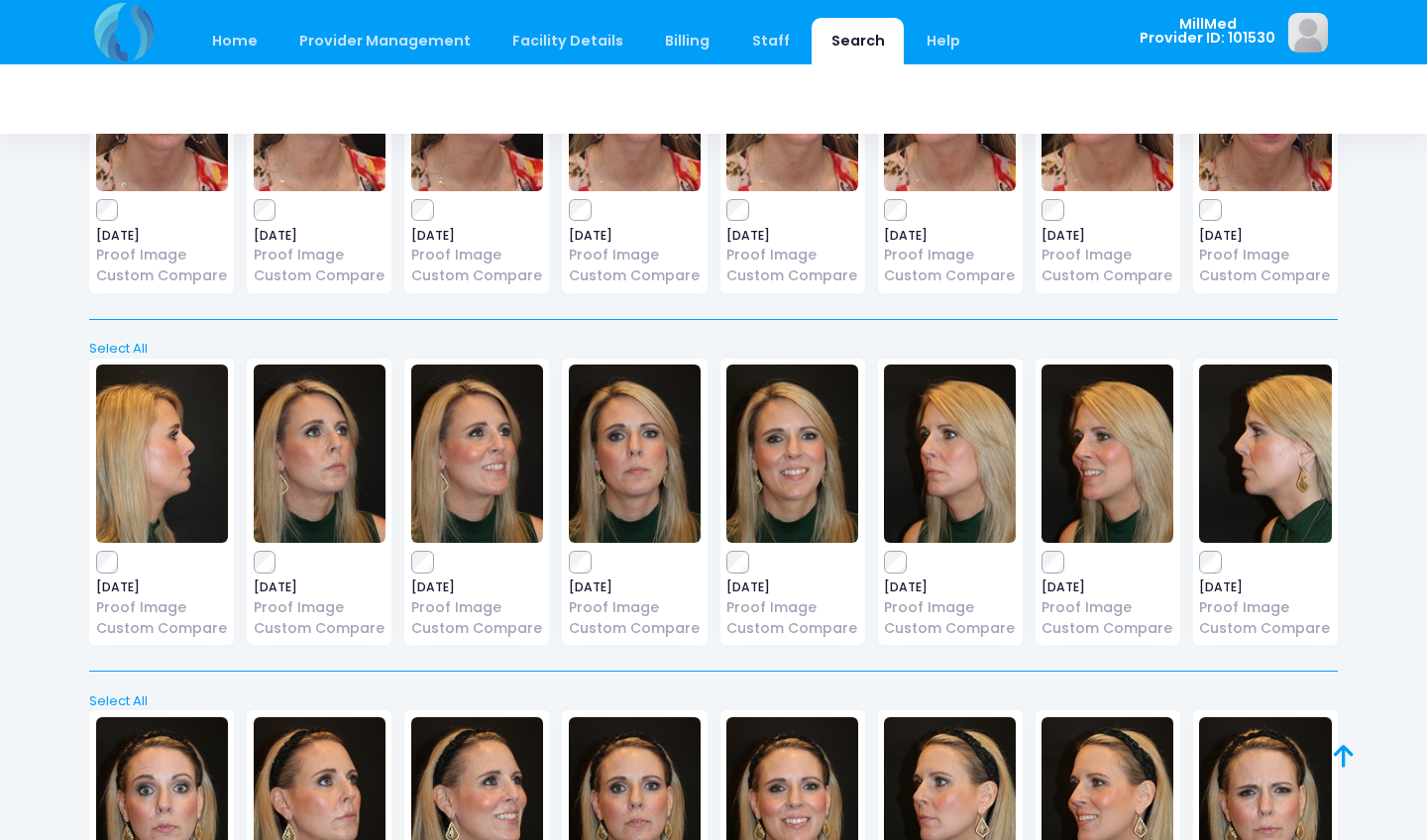 click at bounding box center [634, 454] 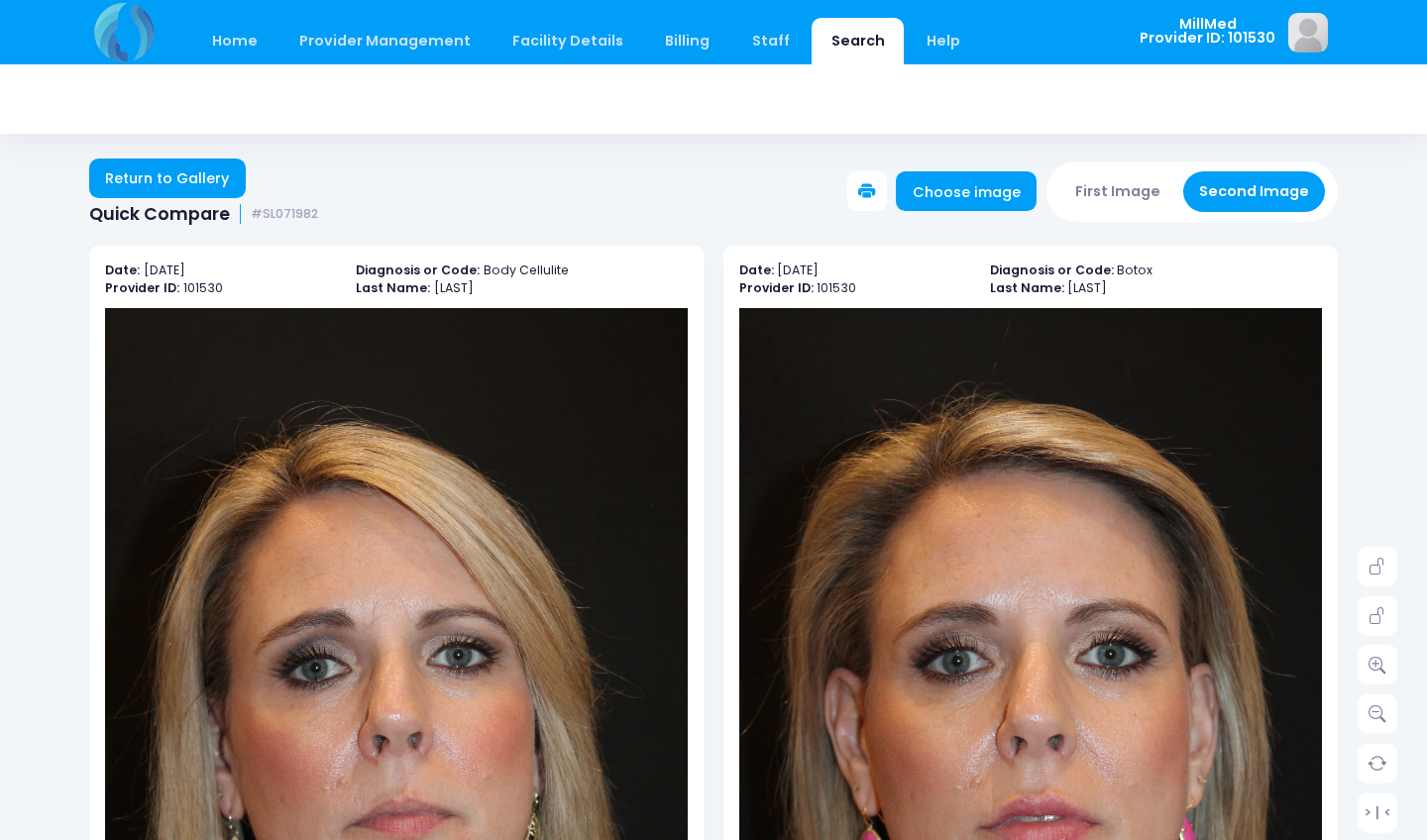 scroll, scrollTop: 0, scrollLeft: 0, axis: both 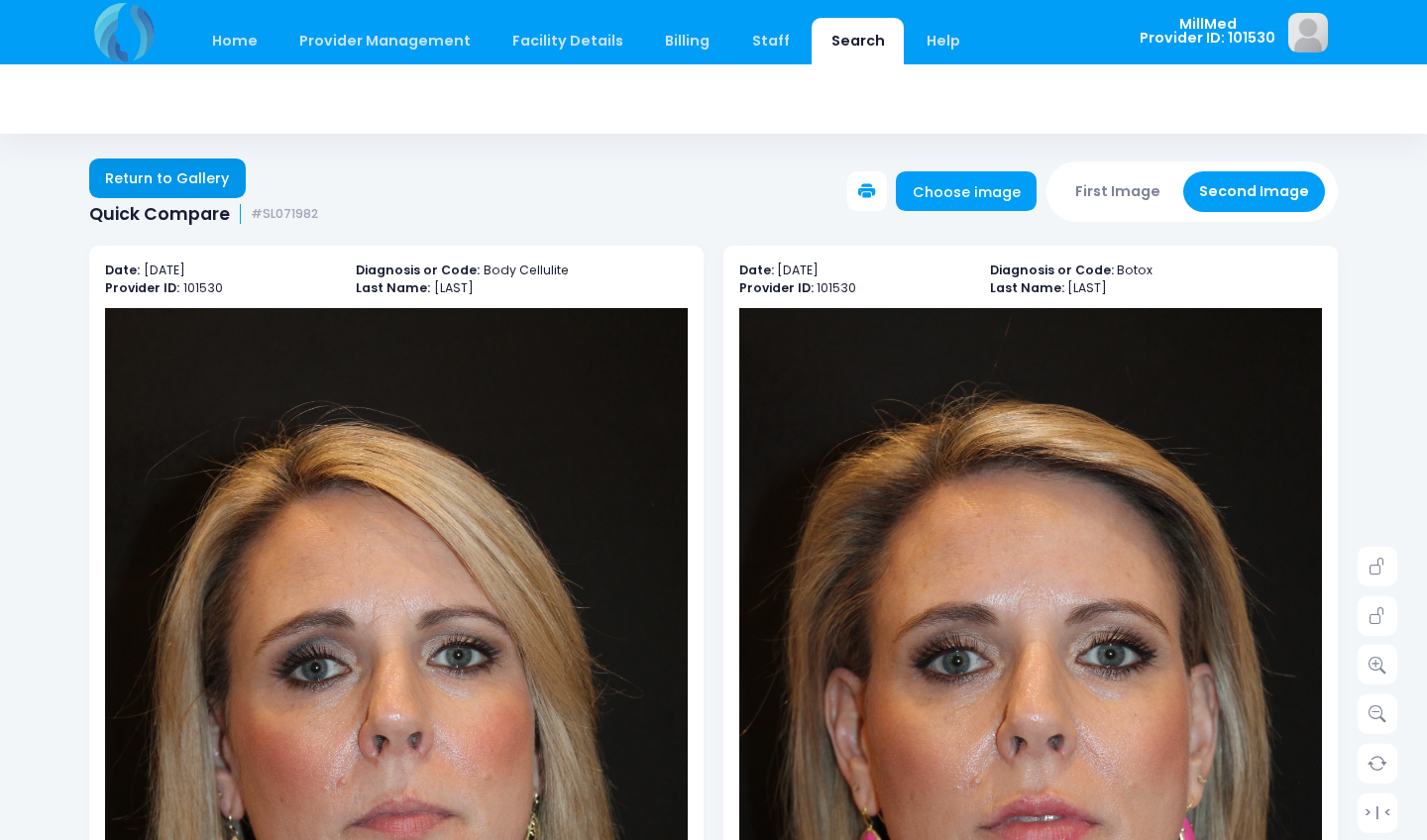 click on "Return to Gallery" at bounding box center [167, 178] 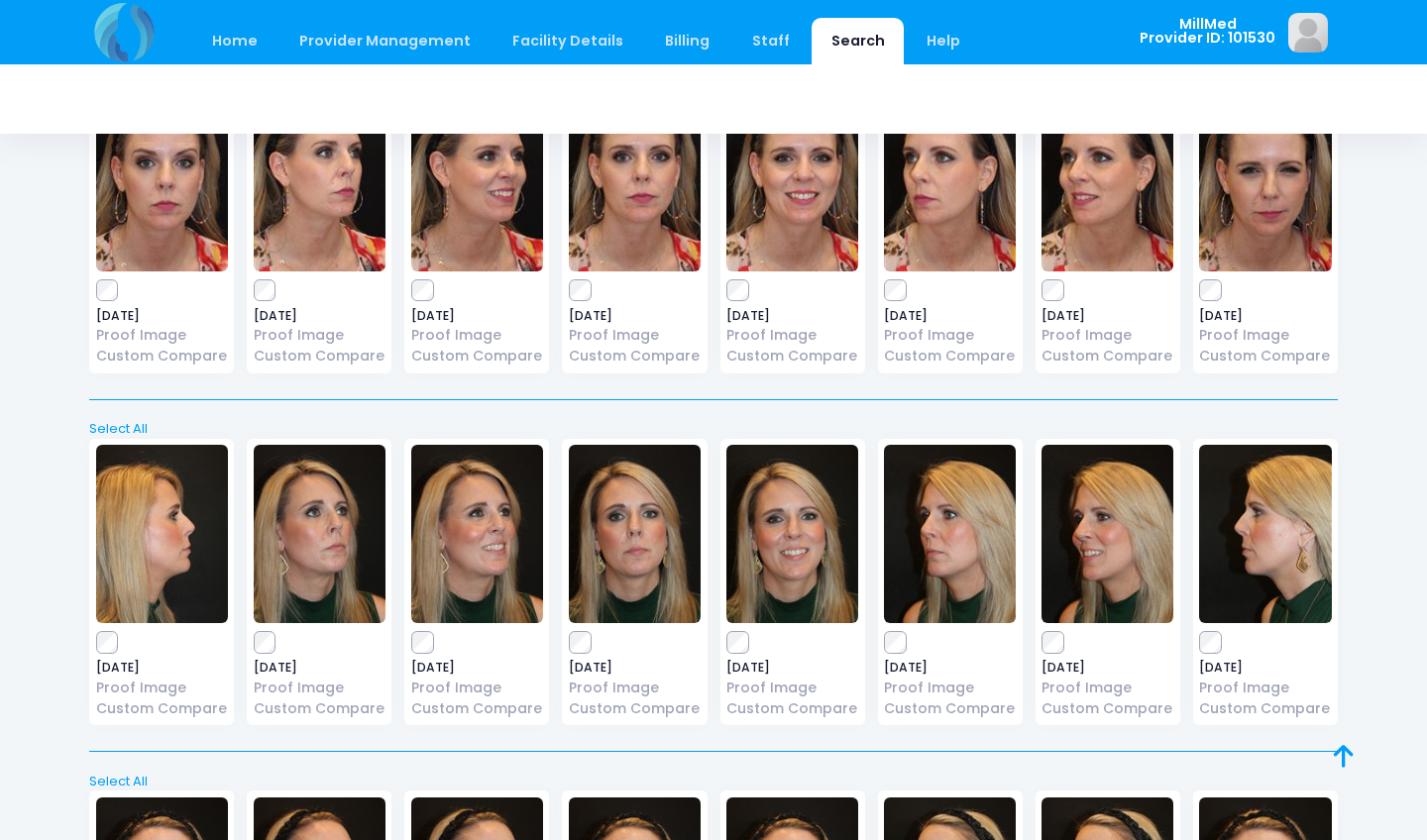 scroll, scrollTop: 171, scrollLeft: 0, axis: vertical 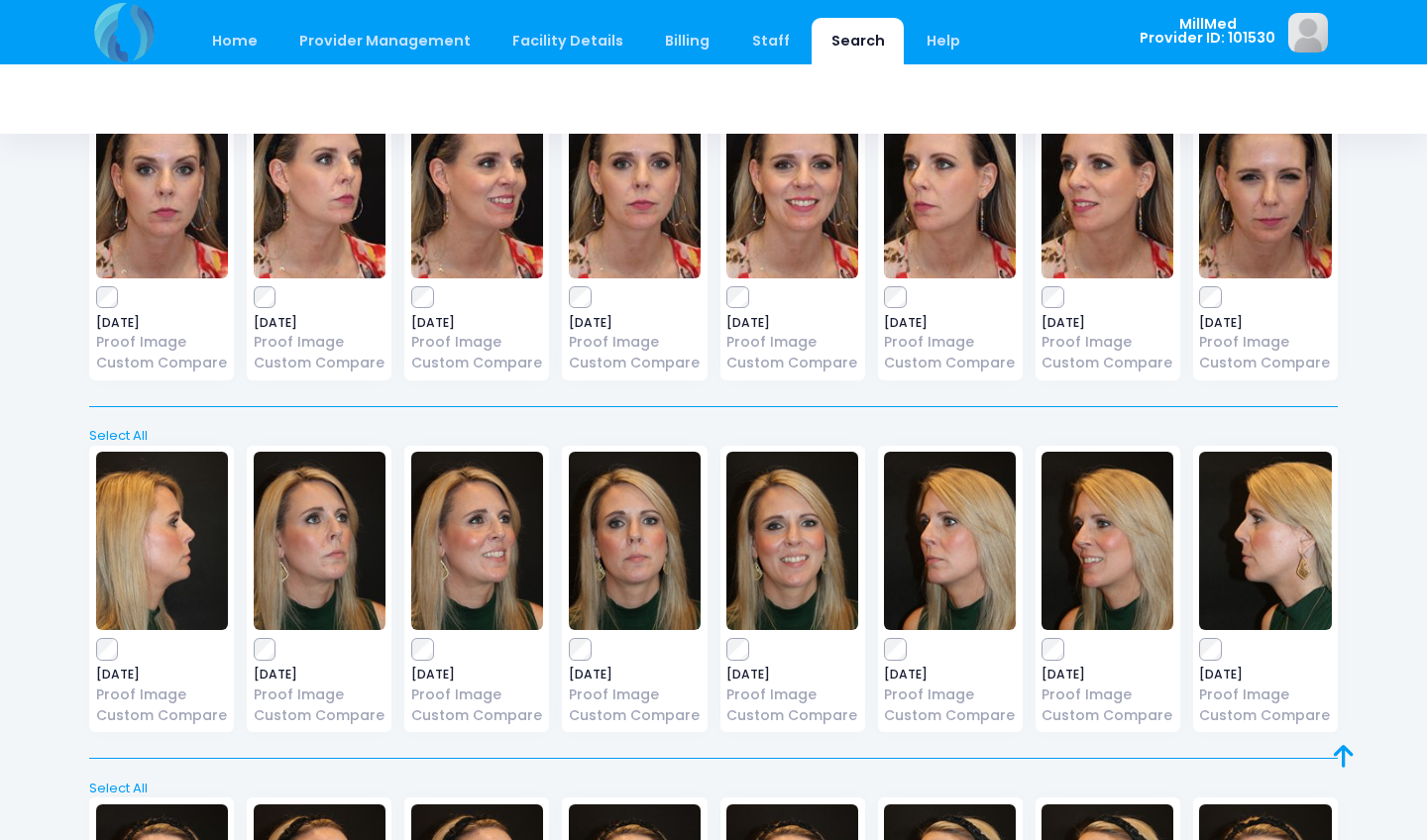 click at bounding box center [792, 541] 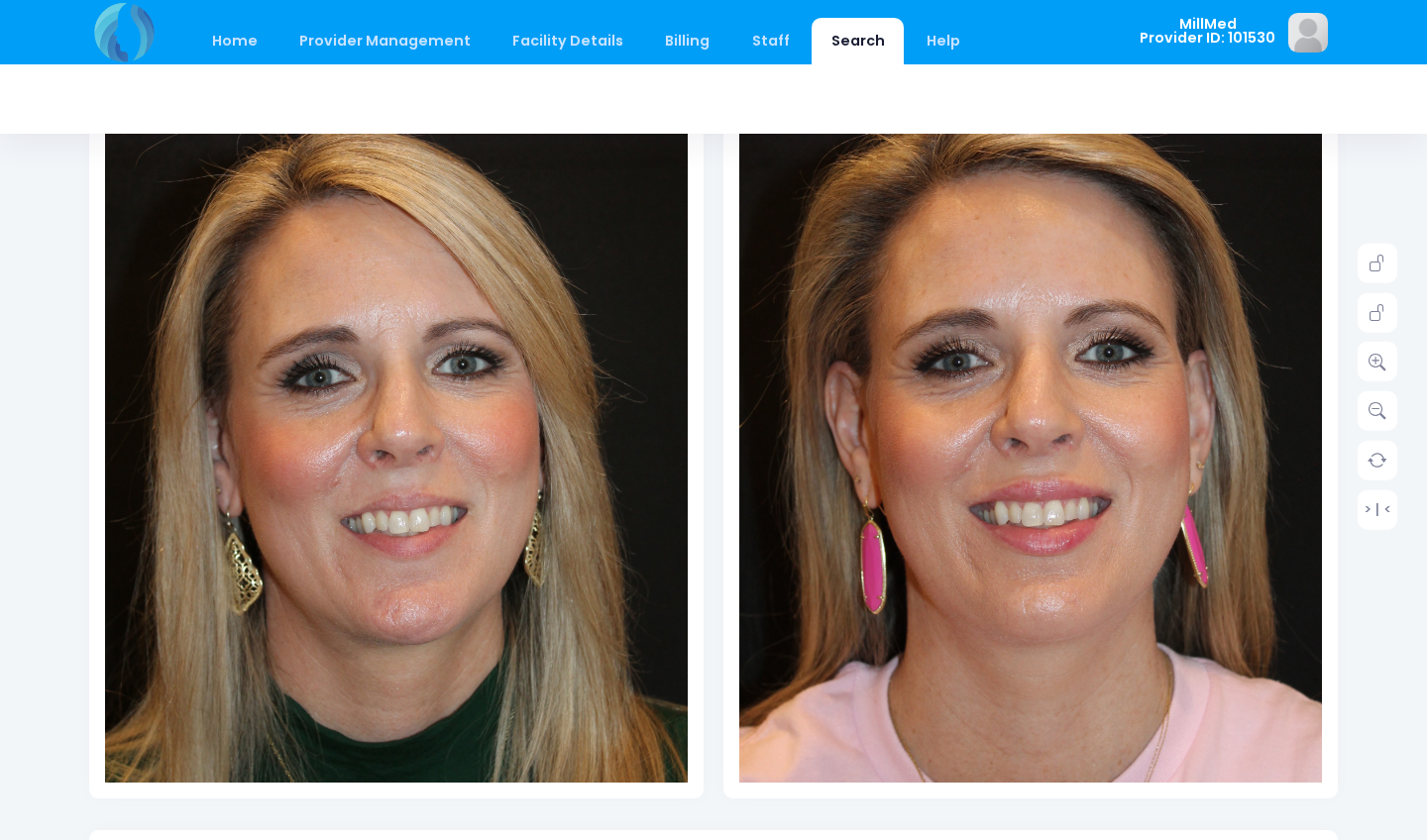 scroll, scrollTop: 305, scrollLeft: 0, axis: vertical 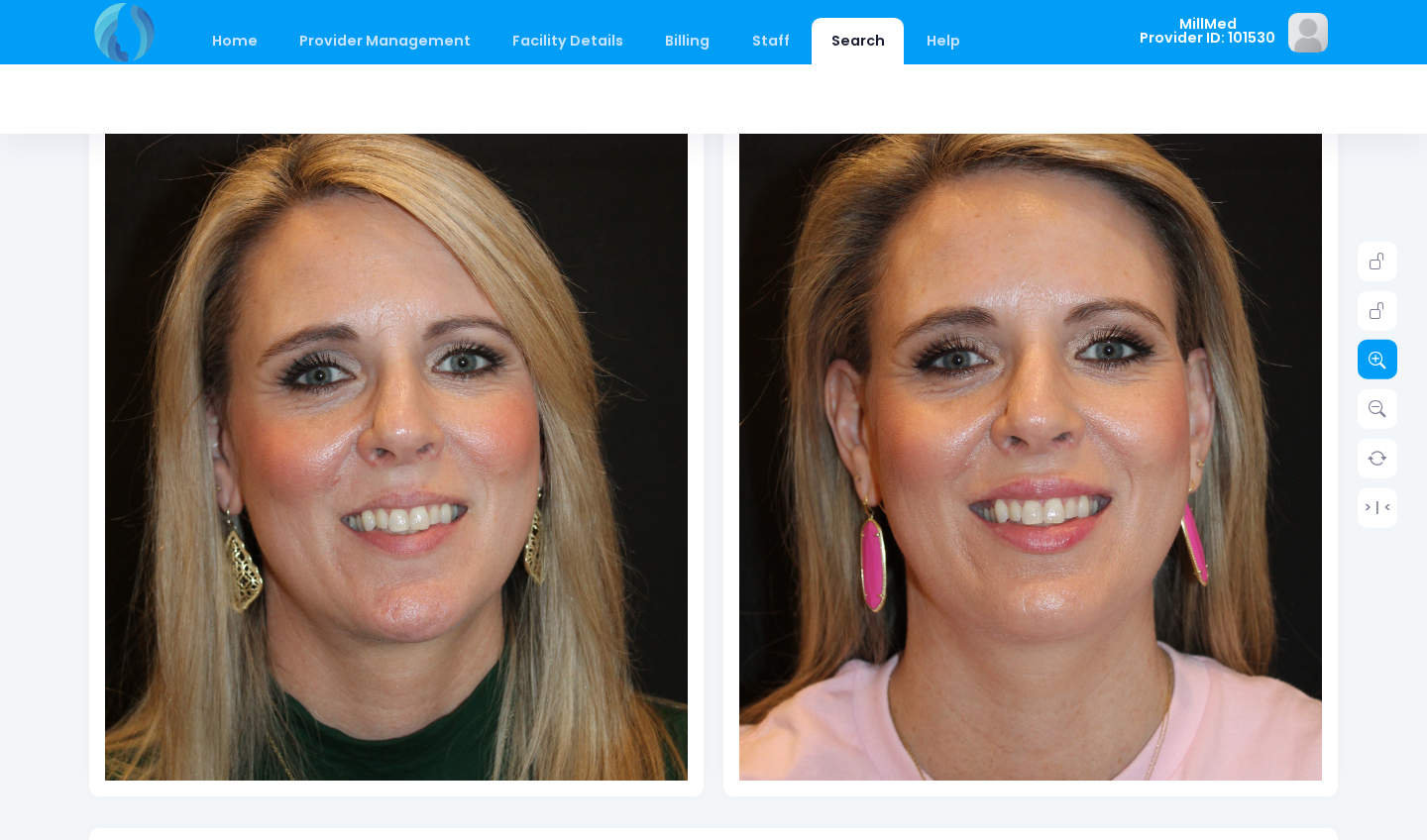 click at bounding box center [1377, 360] 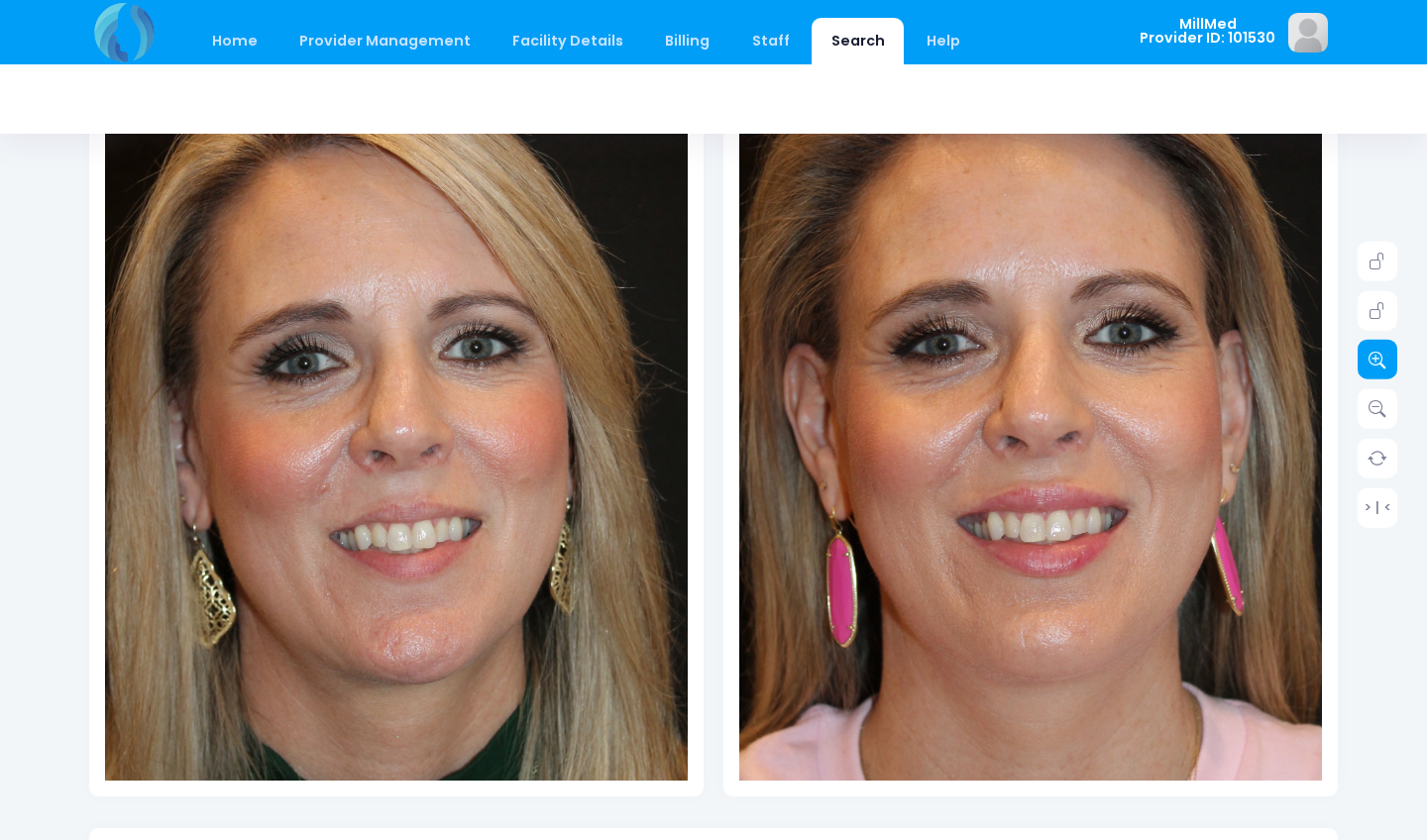 click at bounding box center (1377, 360) 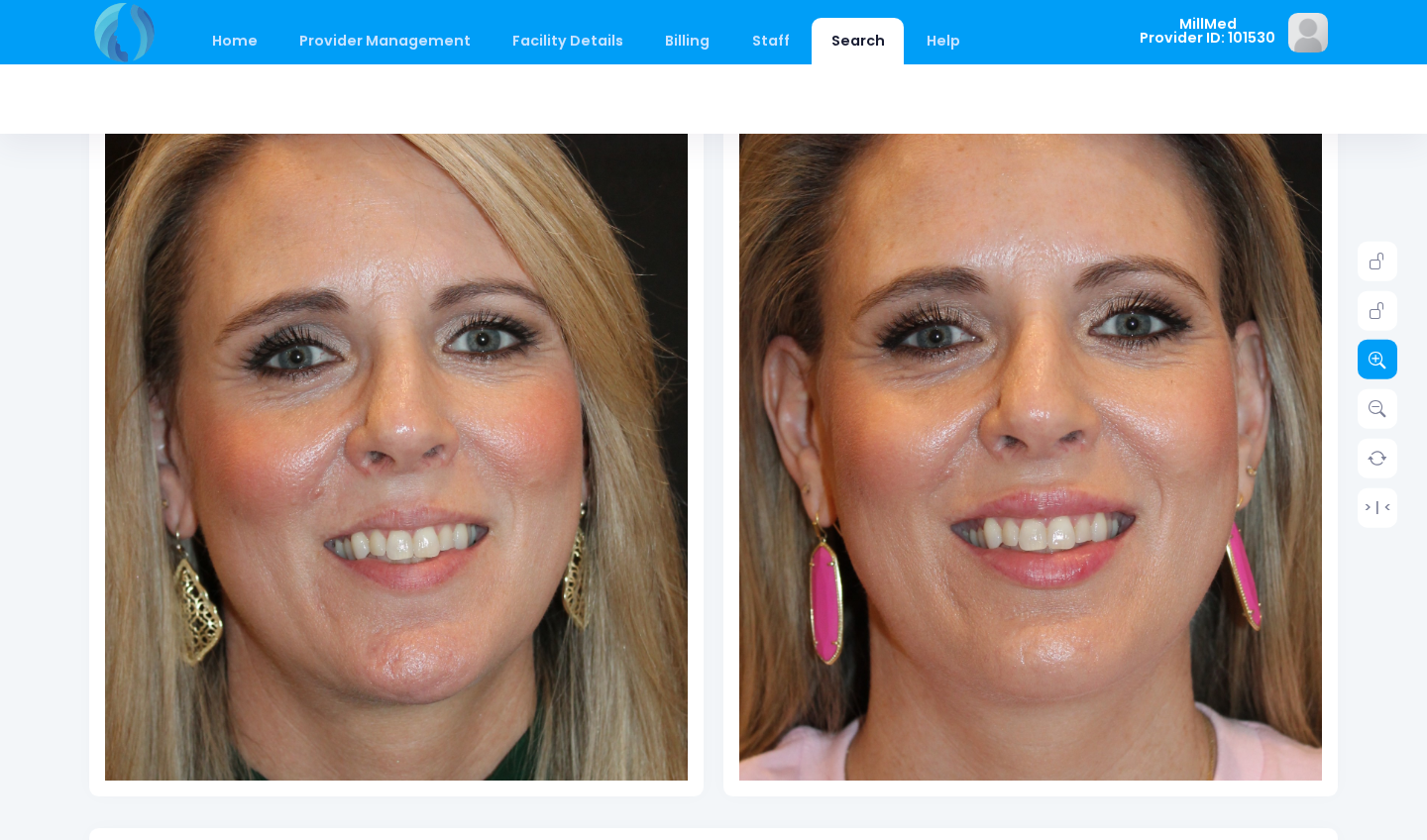 click at bounding box center [1377, 360] 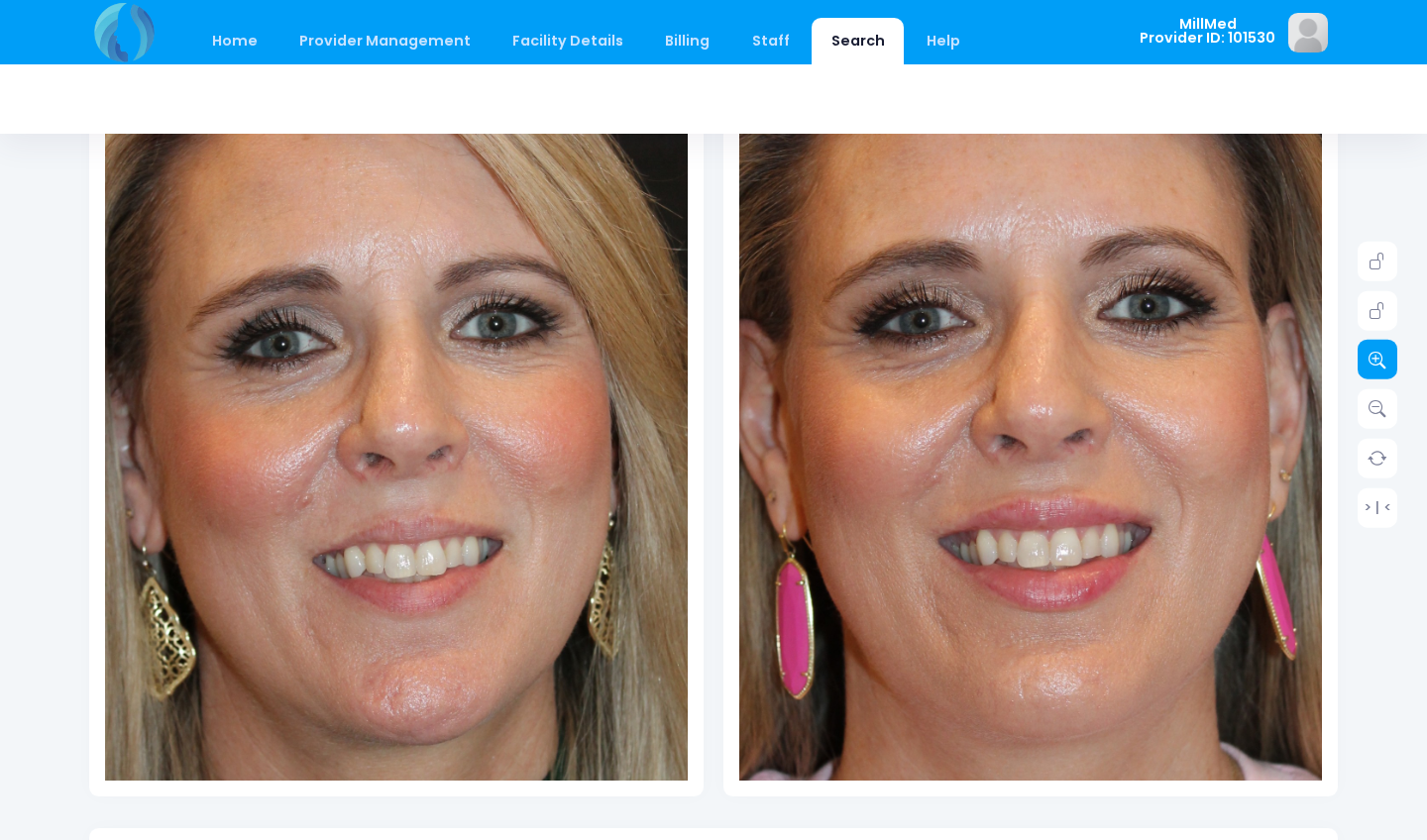 click at bounding box center (1377, 360) 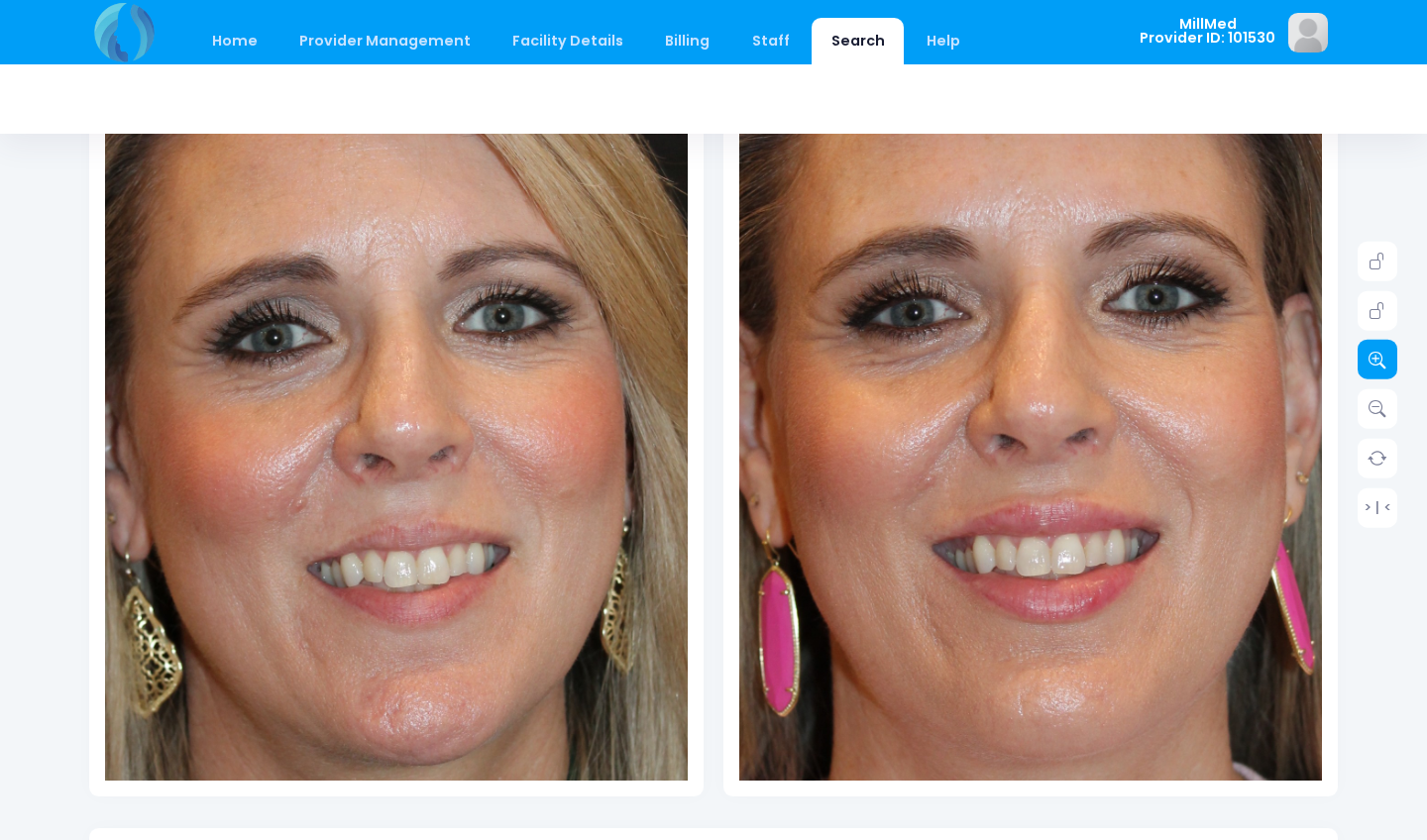 click at bounding box center (1377, 360) 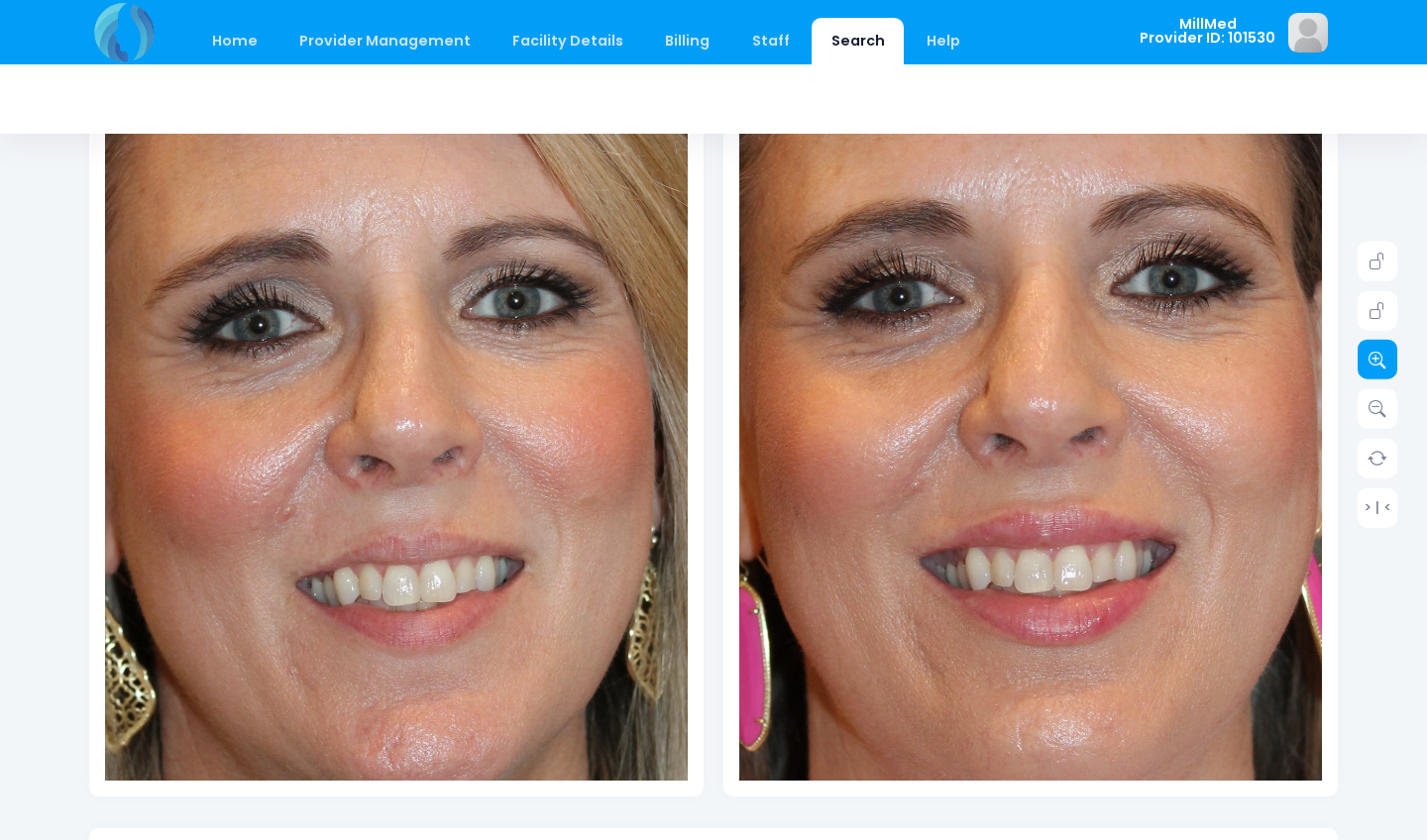 click at bounding box center [1377, 360] 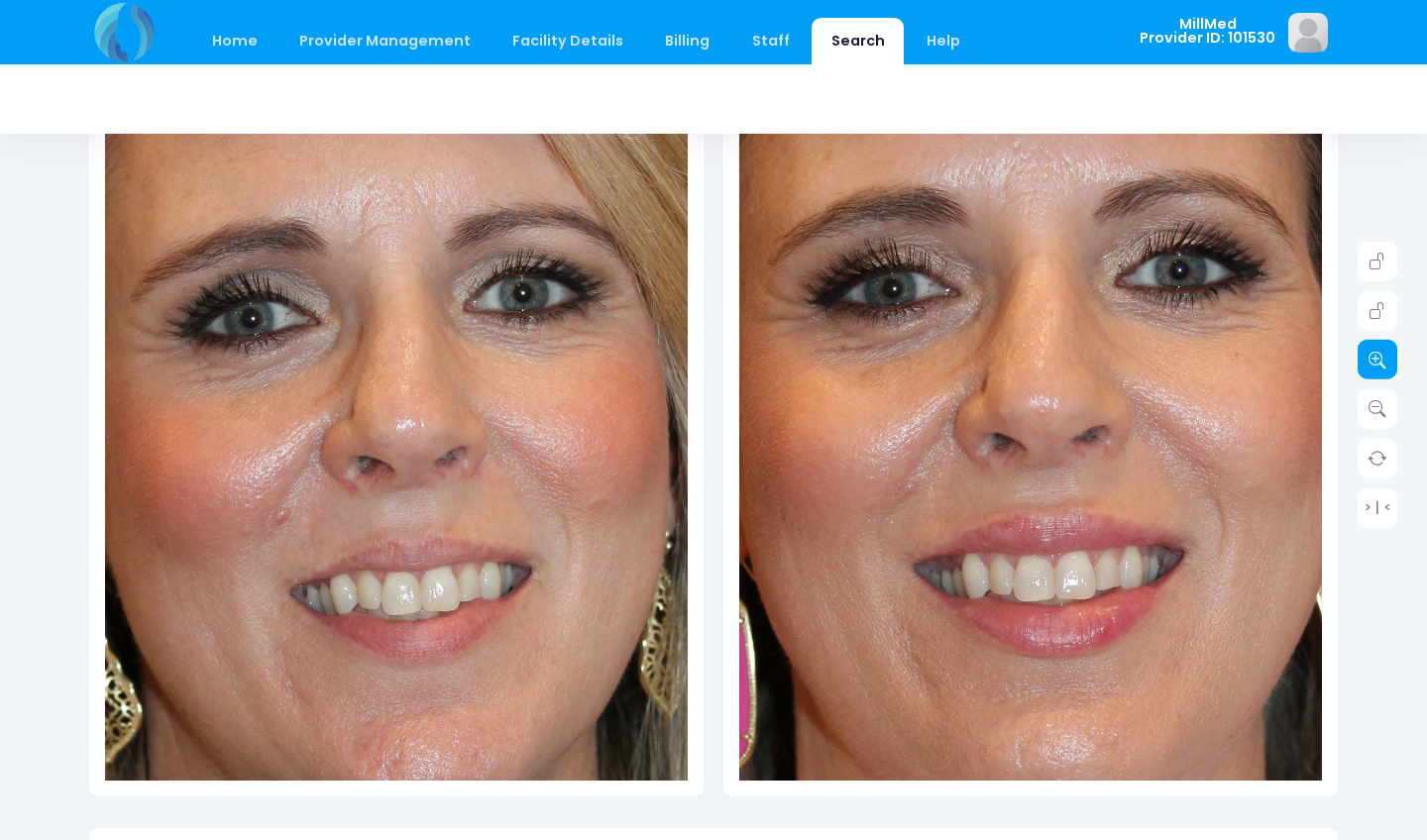 click at bounding box center [1377, 360] 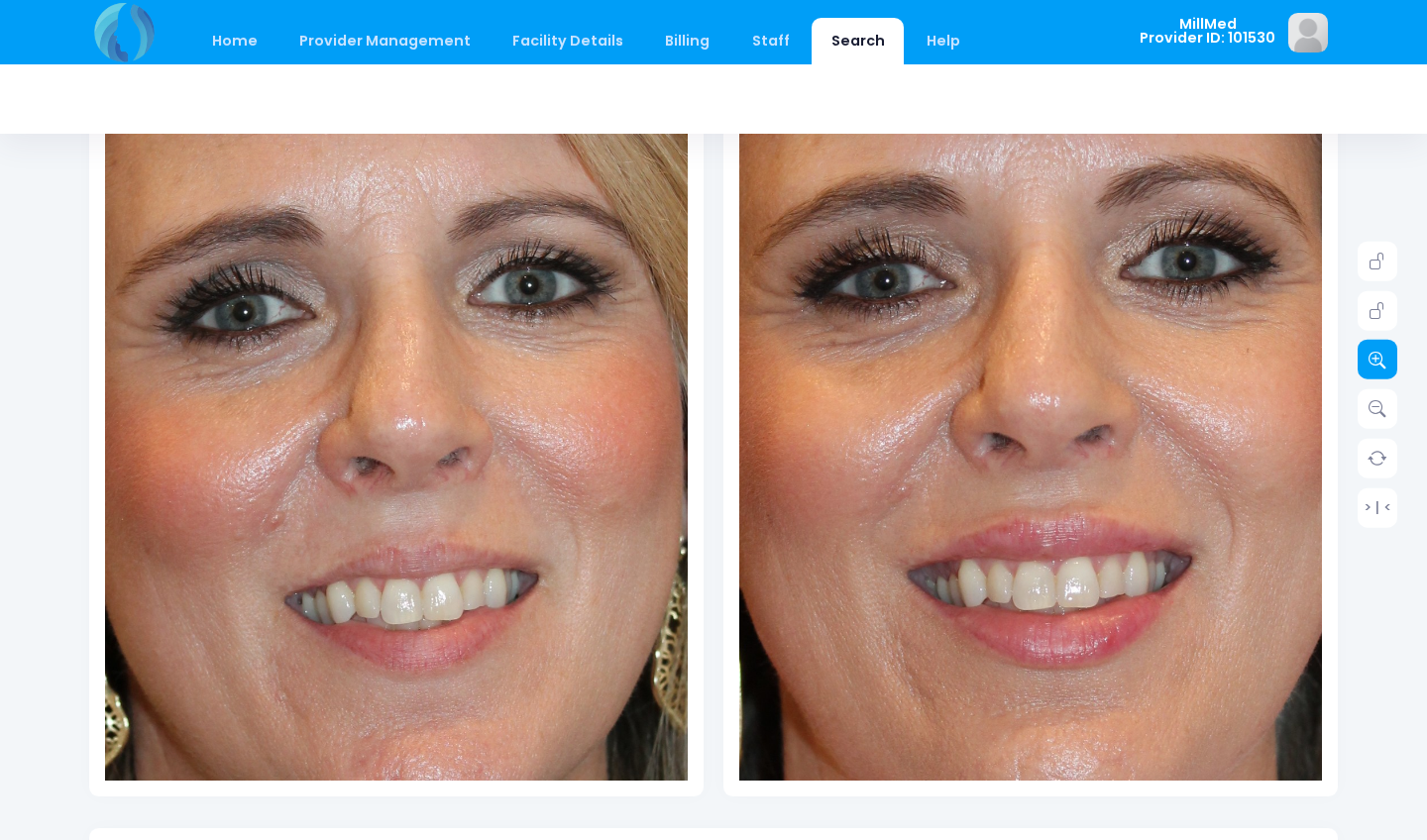 click at bounding box center [1377, 360] 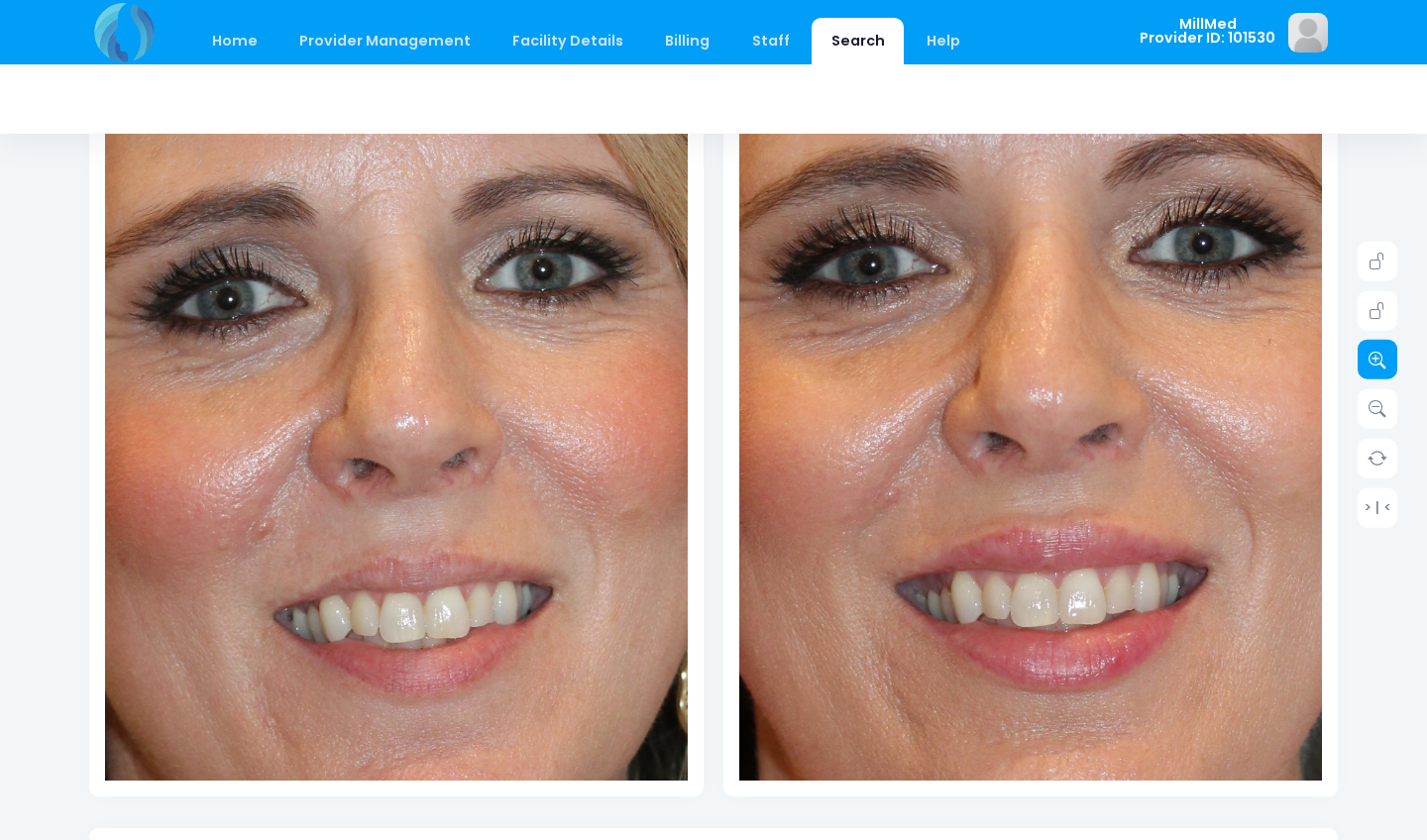 click at bounding box center (1377, 360) 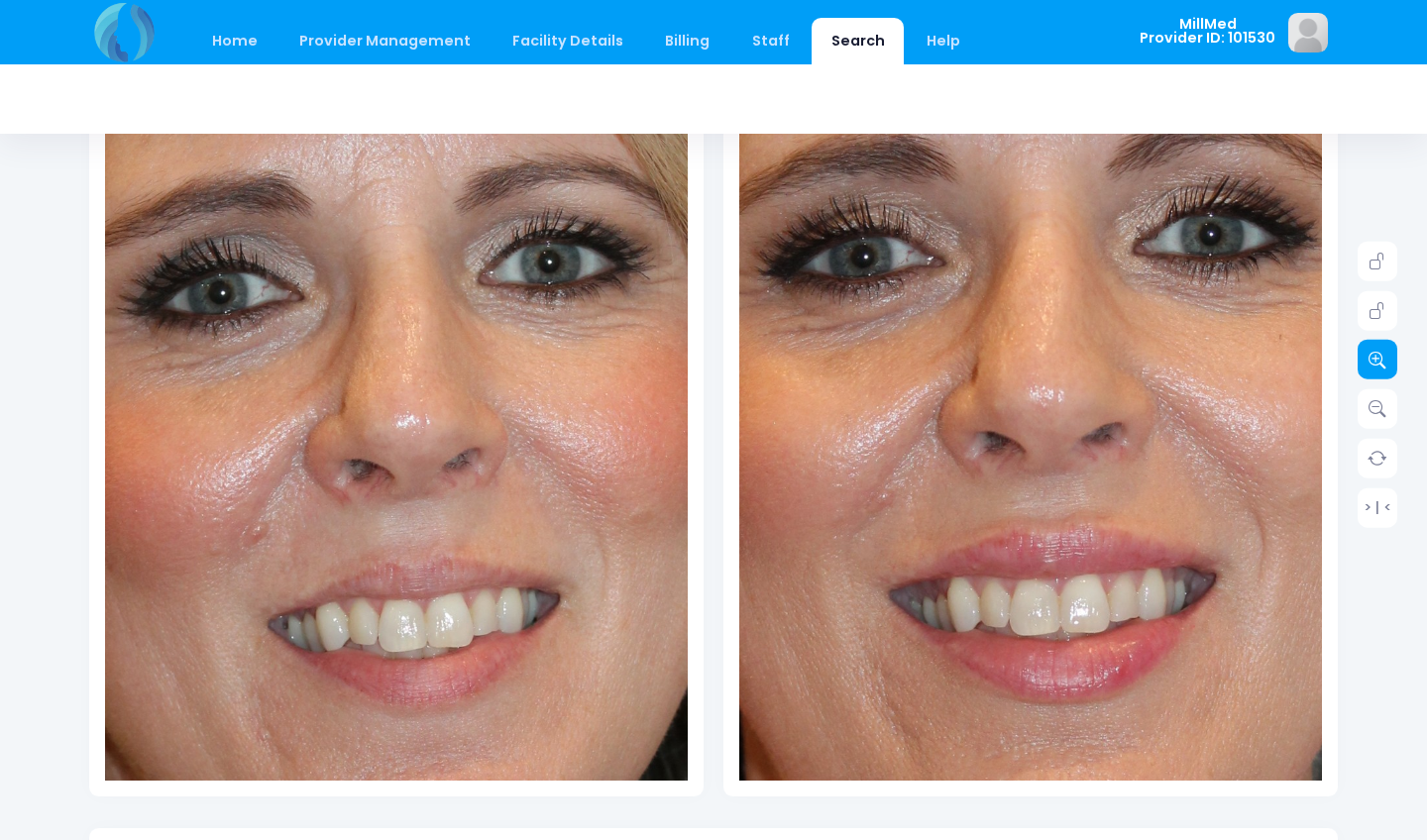 click at bounding box center [1377, 360] 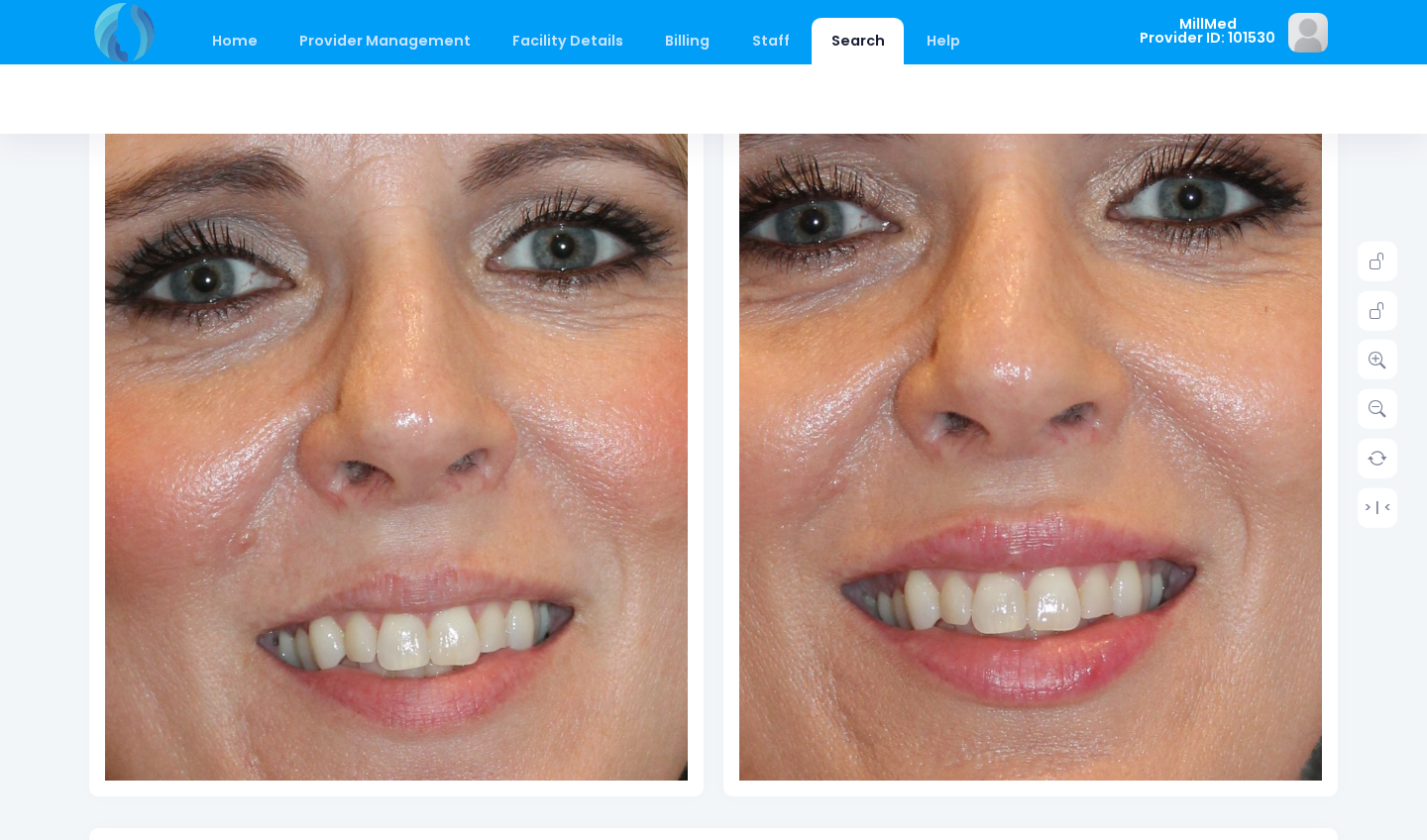 click at bounding box center (994, 421) 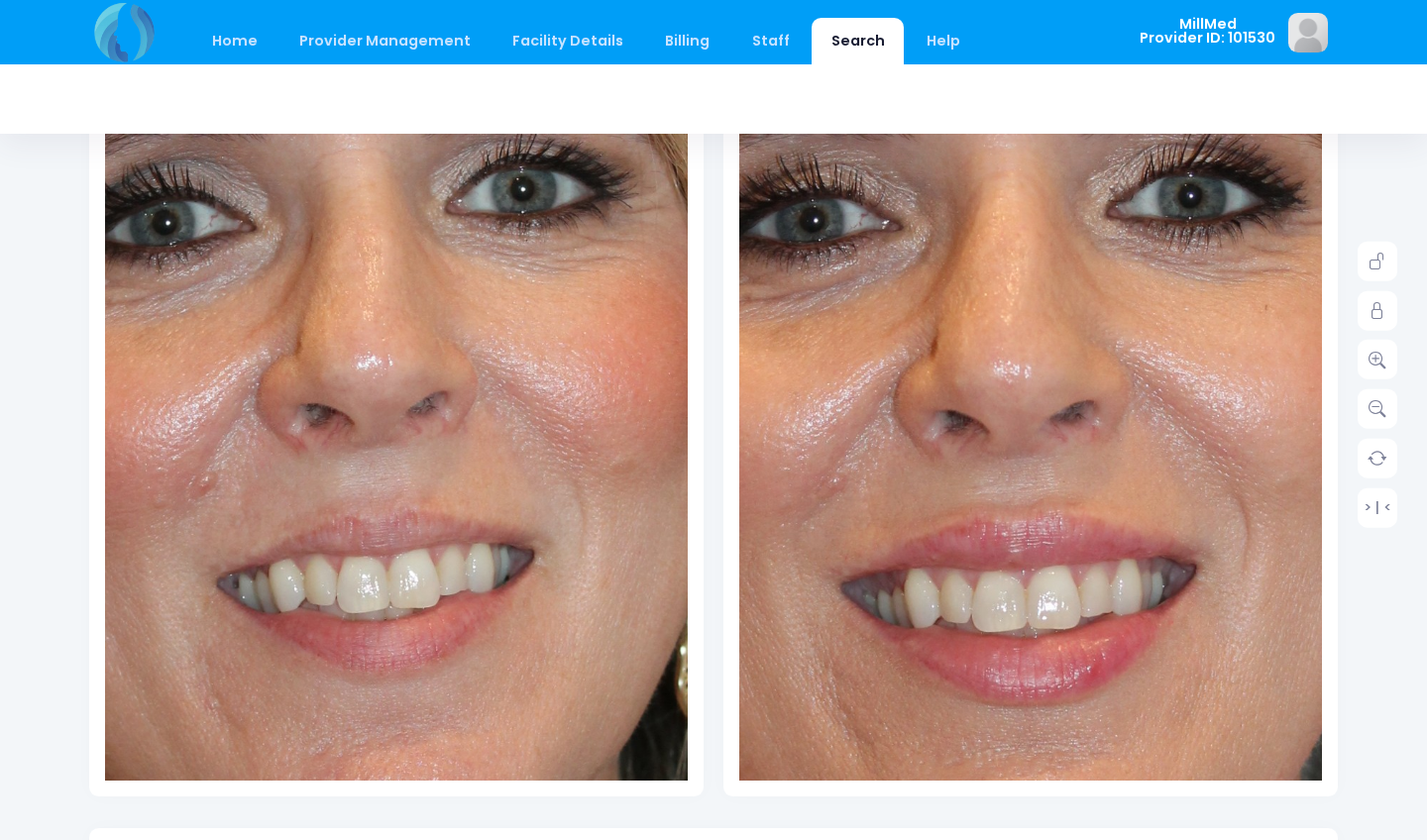 click at bounding box center (356, 382) 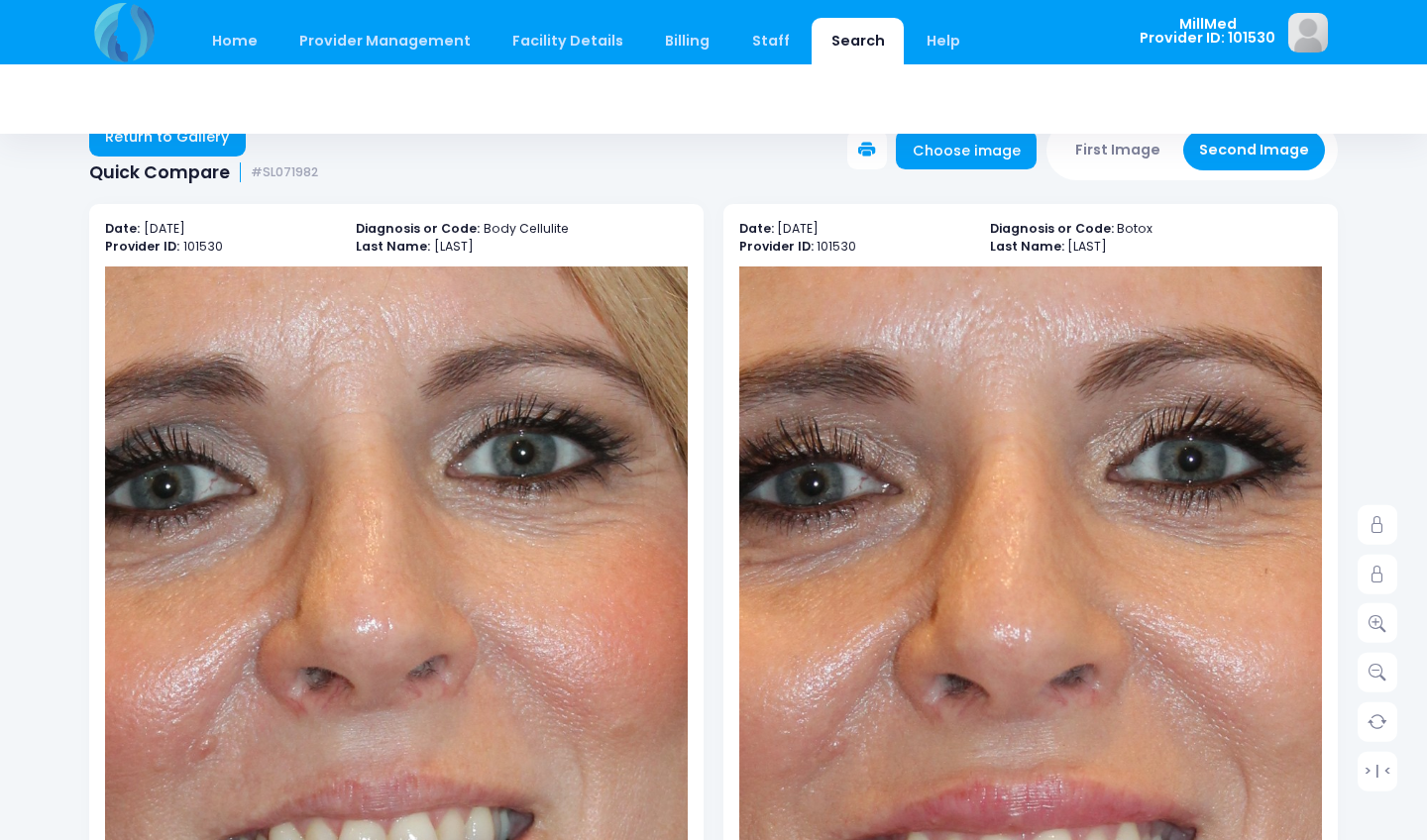 scroll, scrollTop: 0, scrollLeft: 0, axis: both 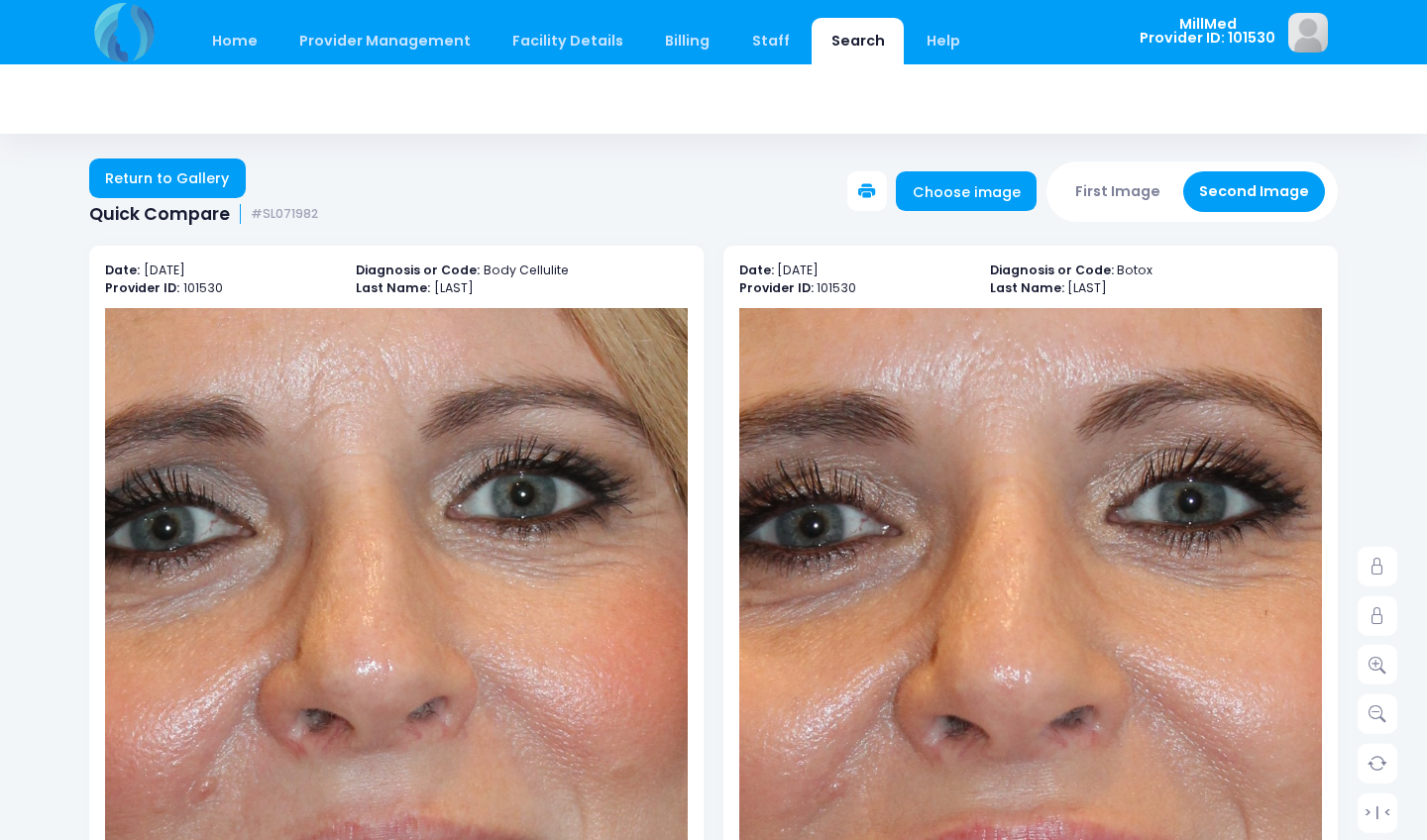 click on "Search" at bounding box center (857, 41) 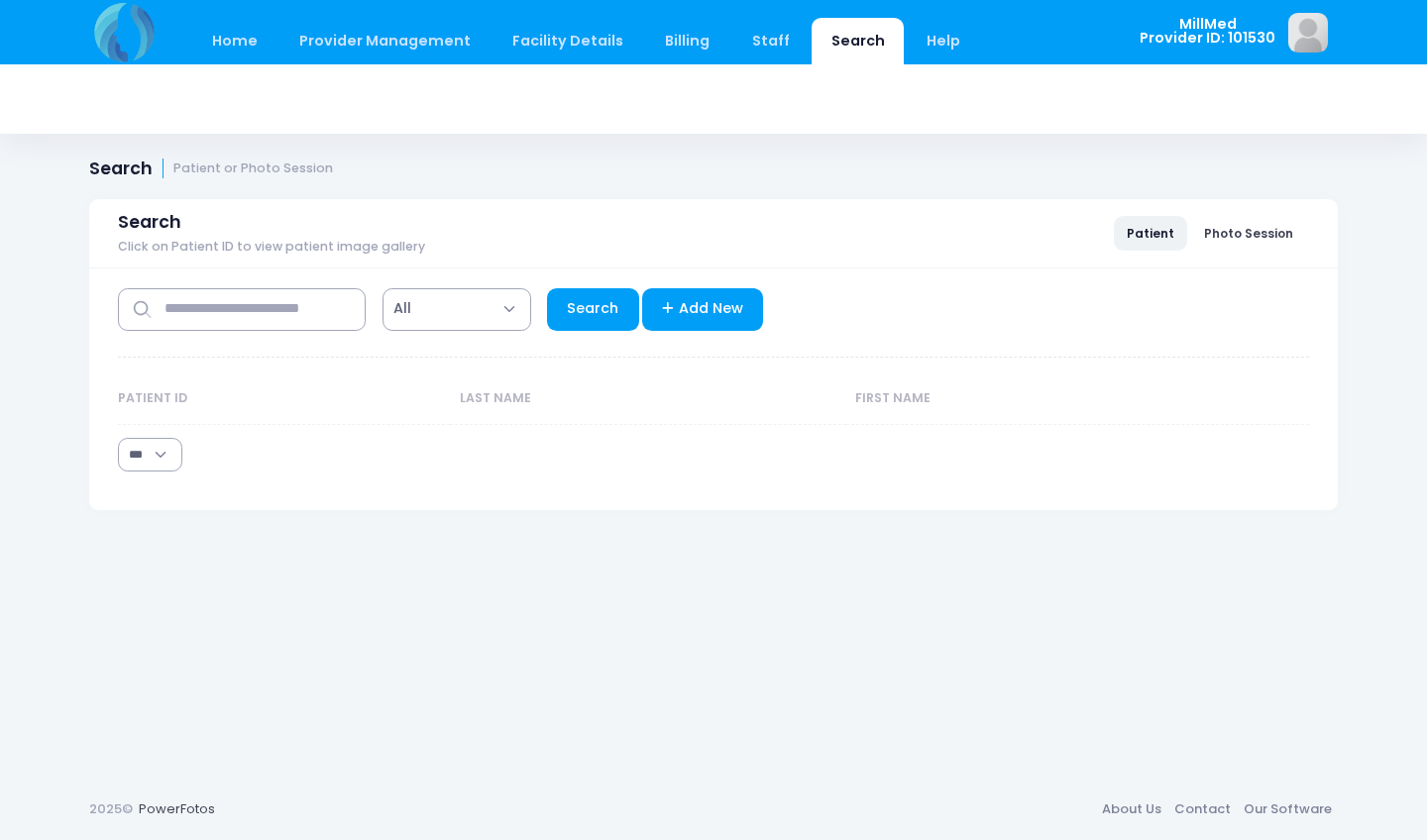 select on "***" 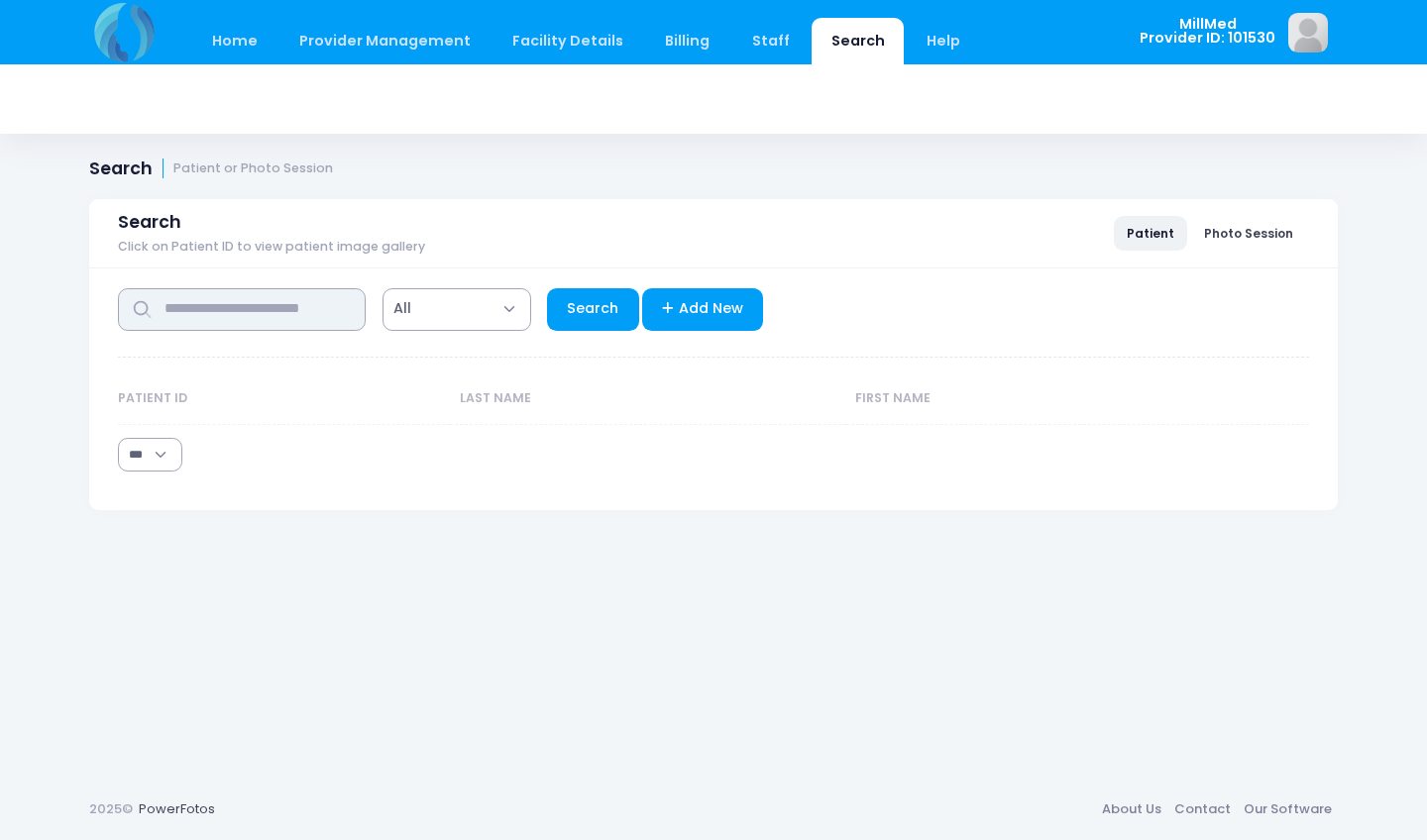 click at bounding box center (242, 309) 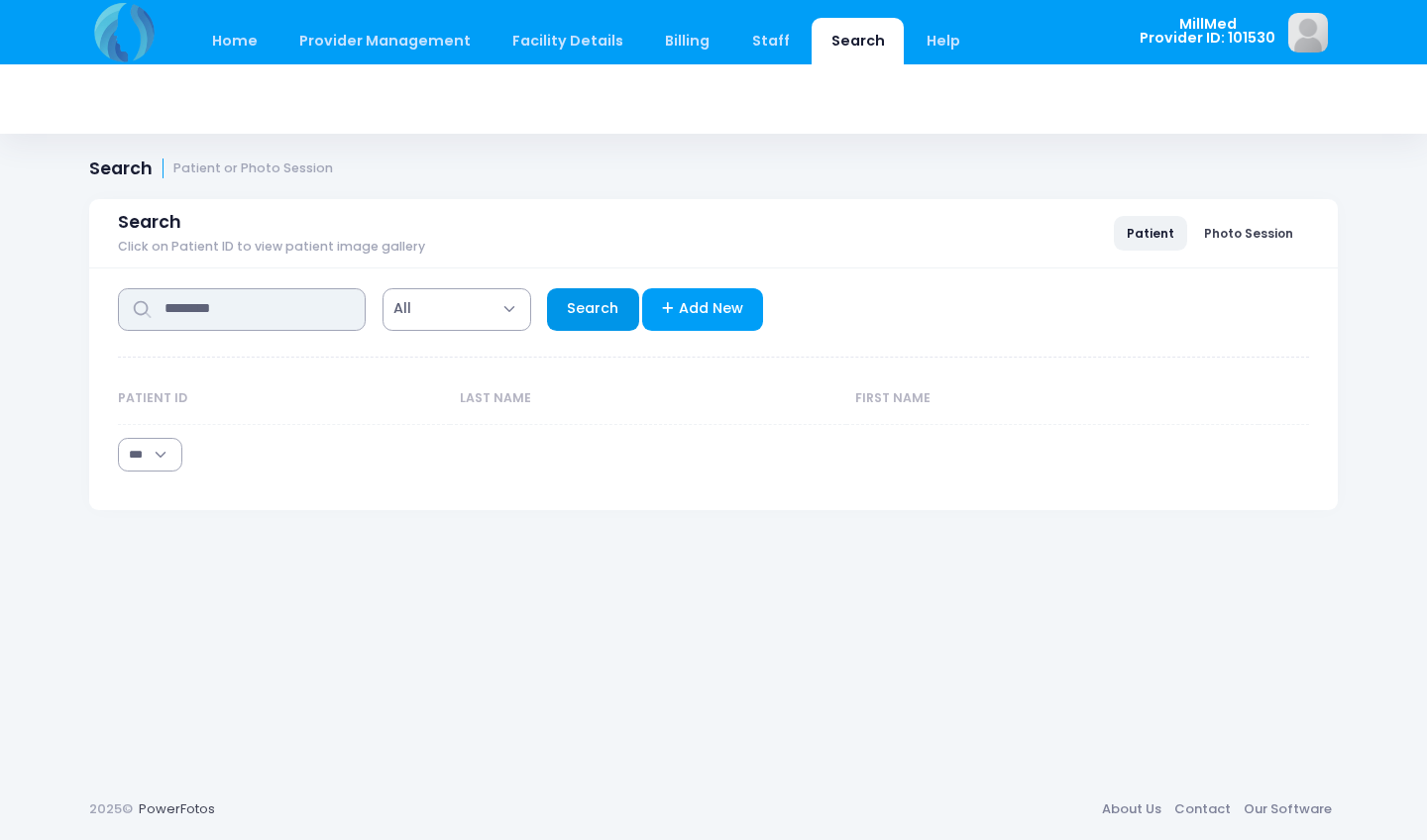 type on "********" 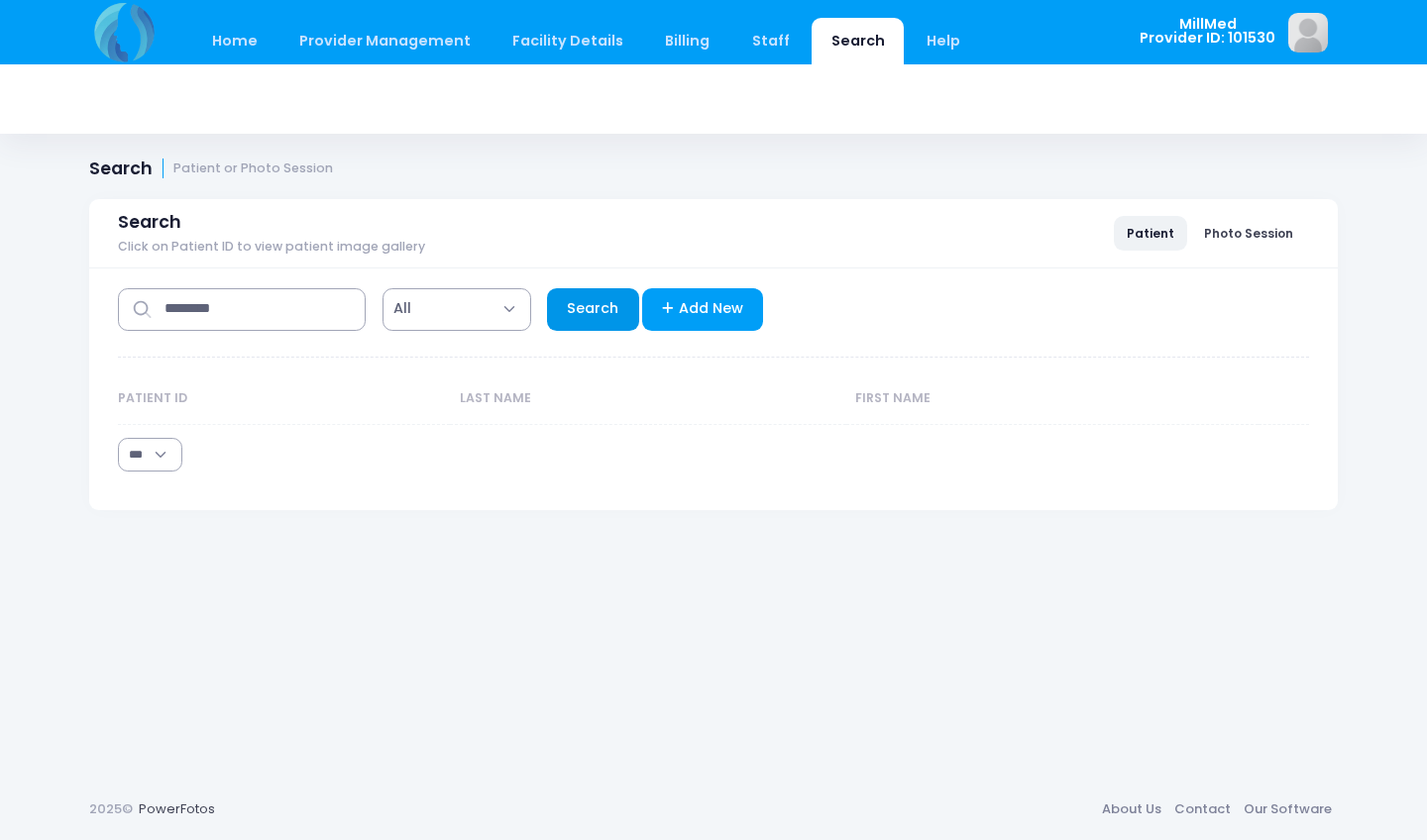 click on "Search" at bounding box center [593, 309] 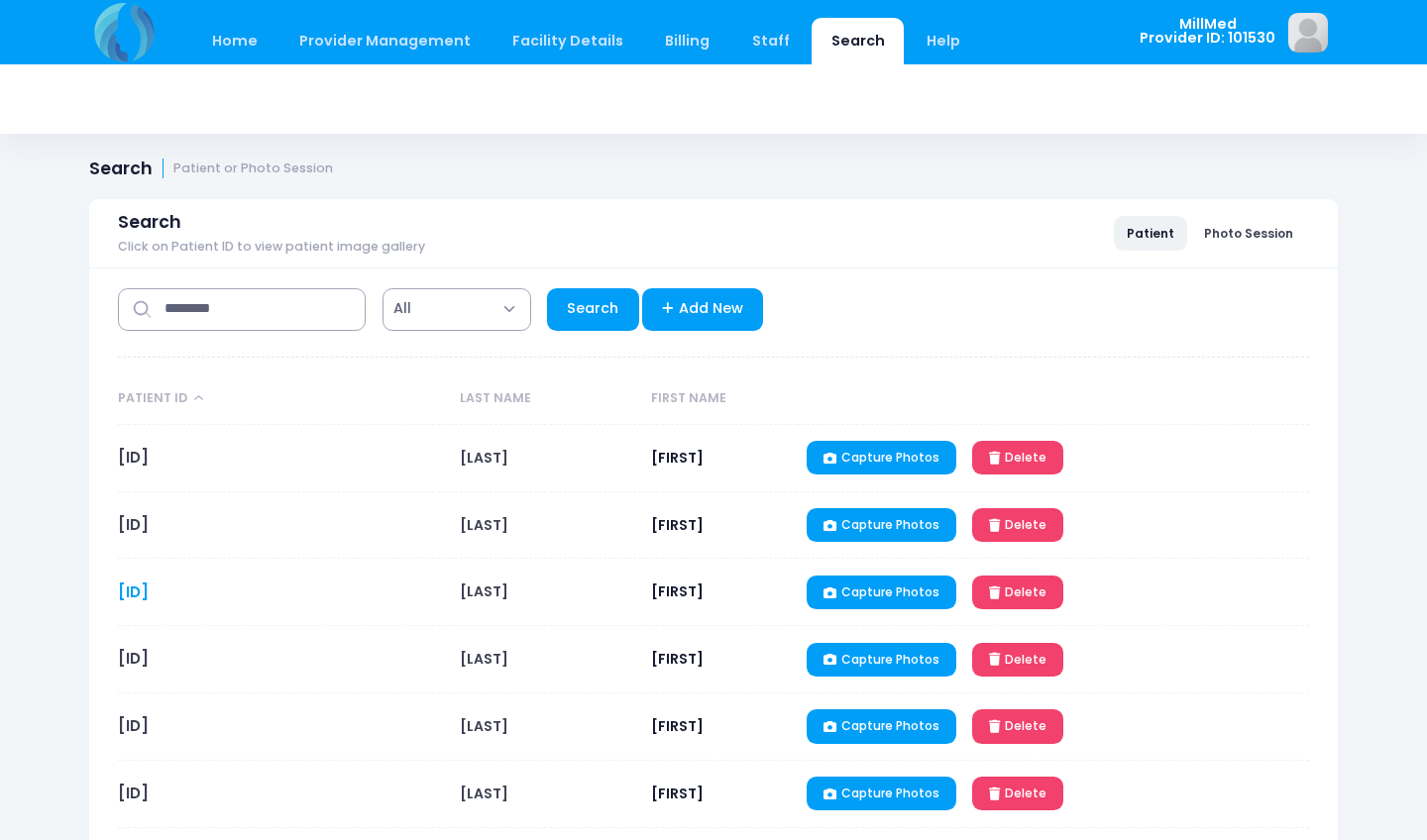click on "DT071950" at bounding box center (133, 591) 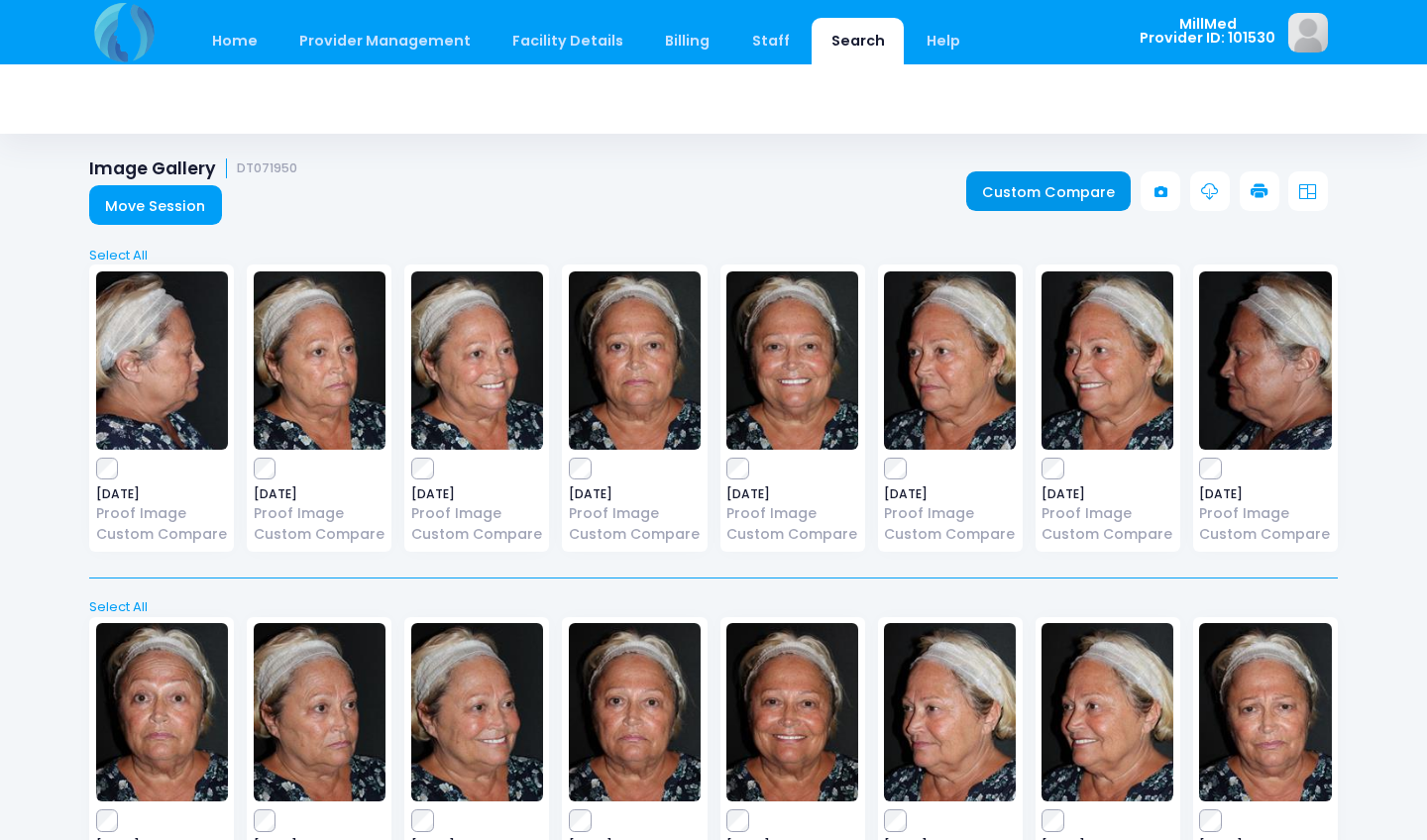 scroll, scrollTop: 0, scrollLeft: 0, axis: both 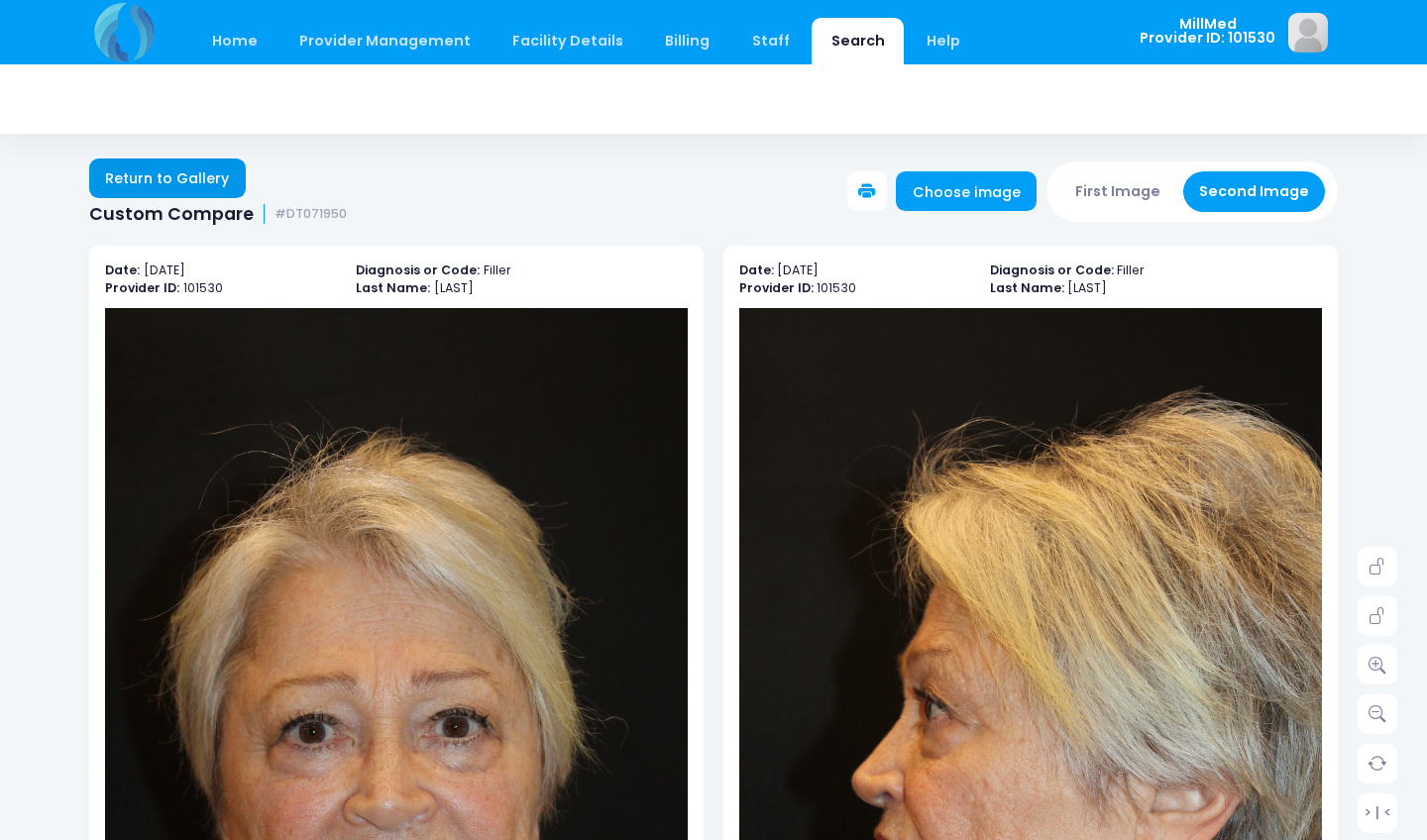 click on "Return to Gallery" at bounding box center [167, 178] 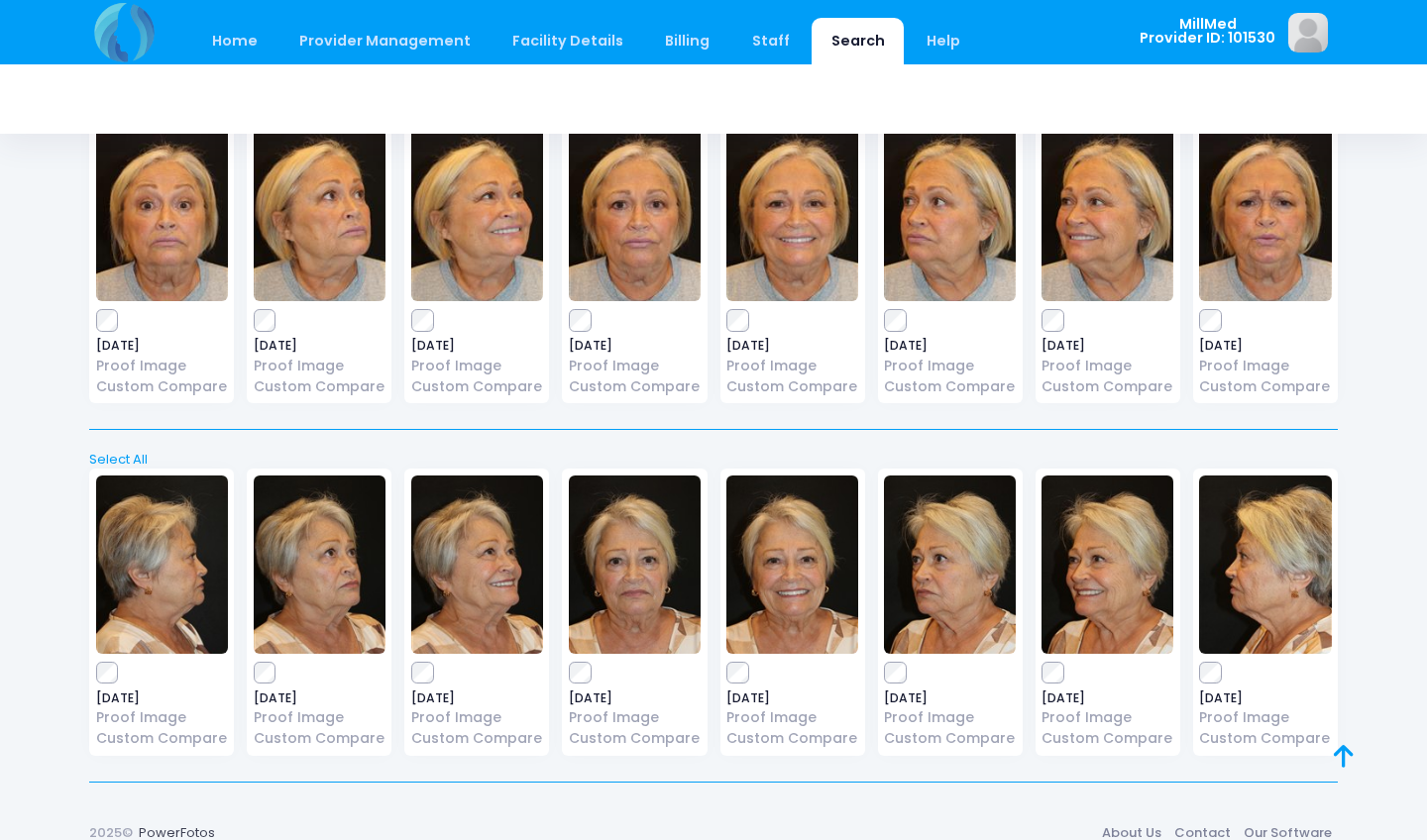 scroll, scrollTop: 2611, scrollLeft: 0, axis: vertical 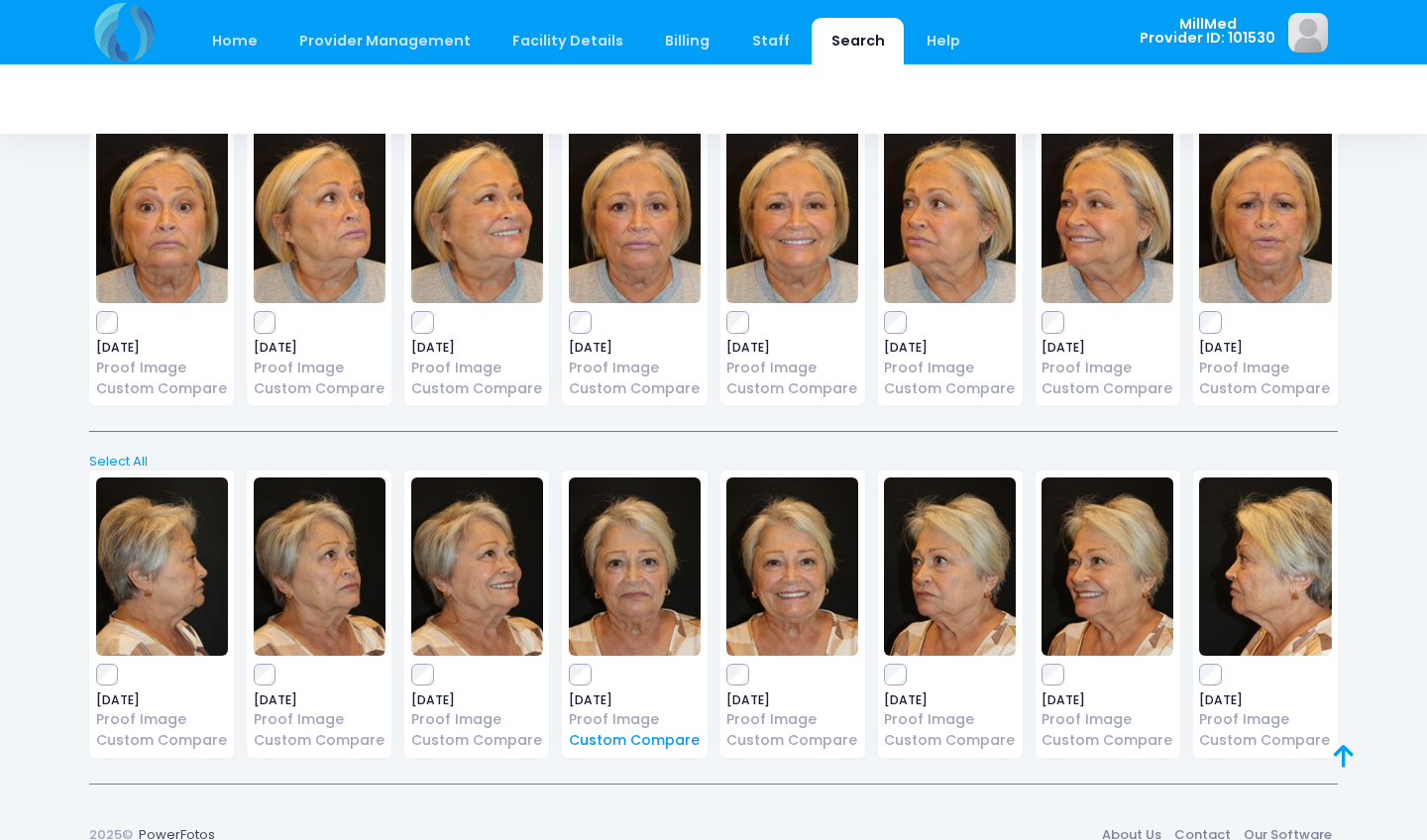 click on "Custom Compare" at bounding box center [634, 740] 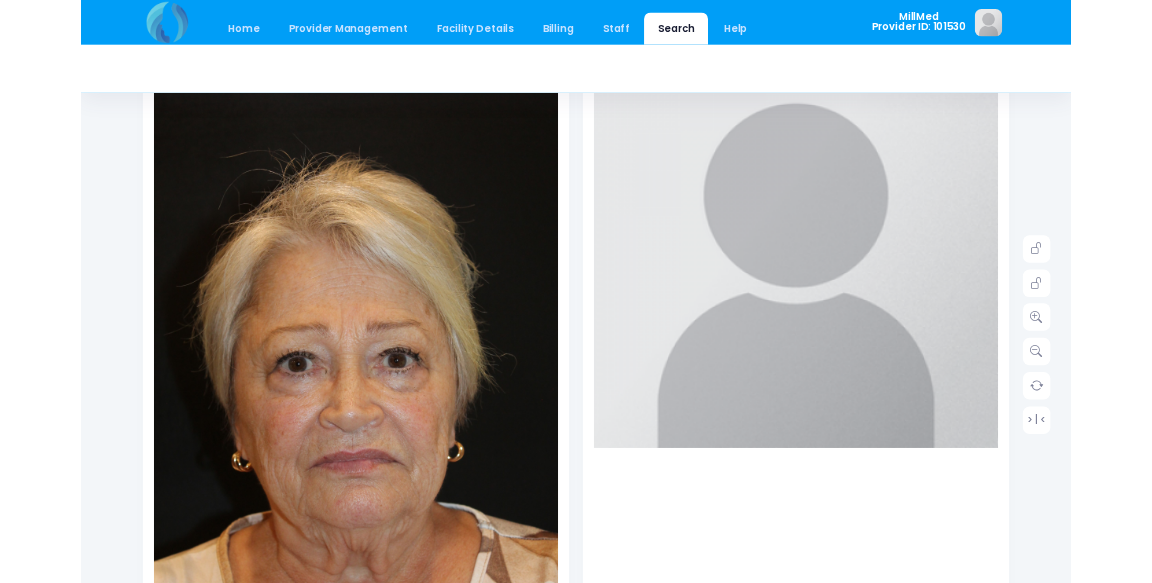 scroll, scrollTop: 224, scrollLeft: 0, axis: vertical 